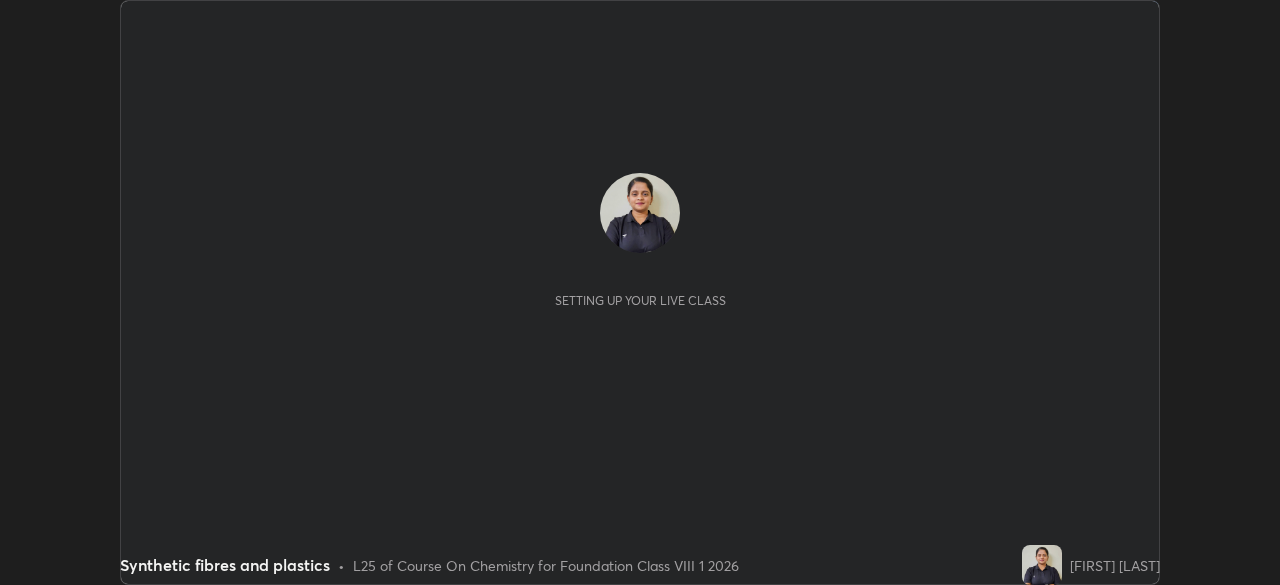 scroll, scrollTop: 0, scrollLeft: 0, axis: both 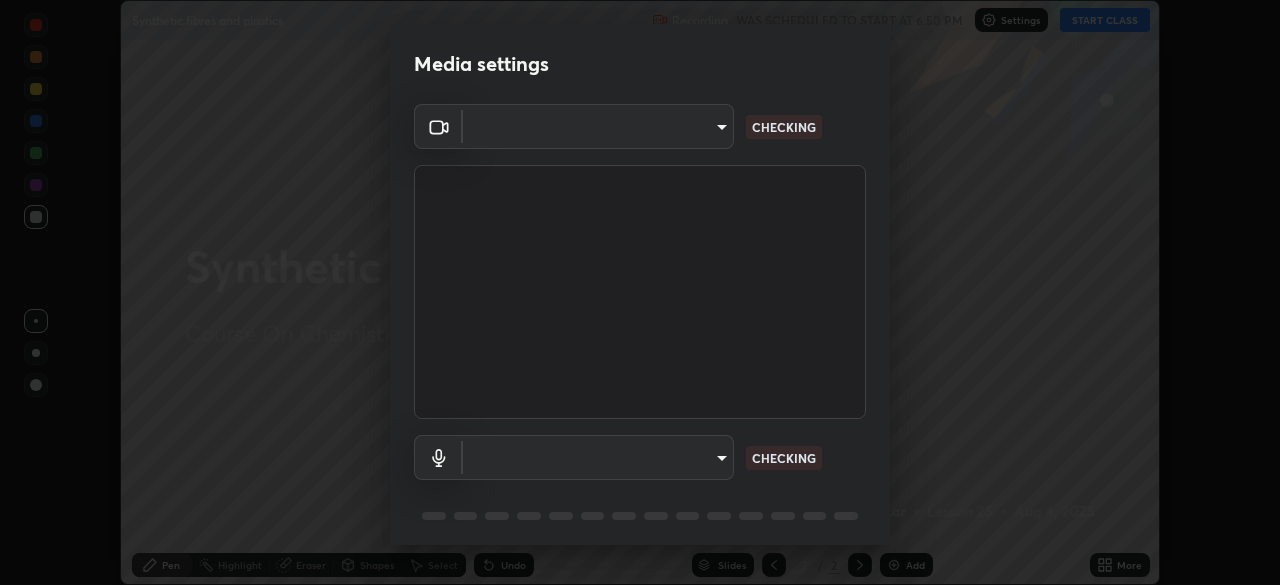 type on "e74ca63ae388f954bfaf6653c56e5440299f2e2585bfa252c10ec08d26b876d3" 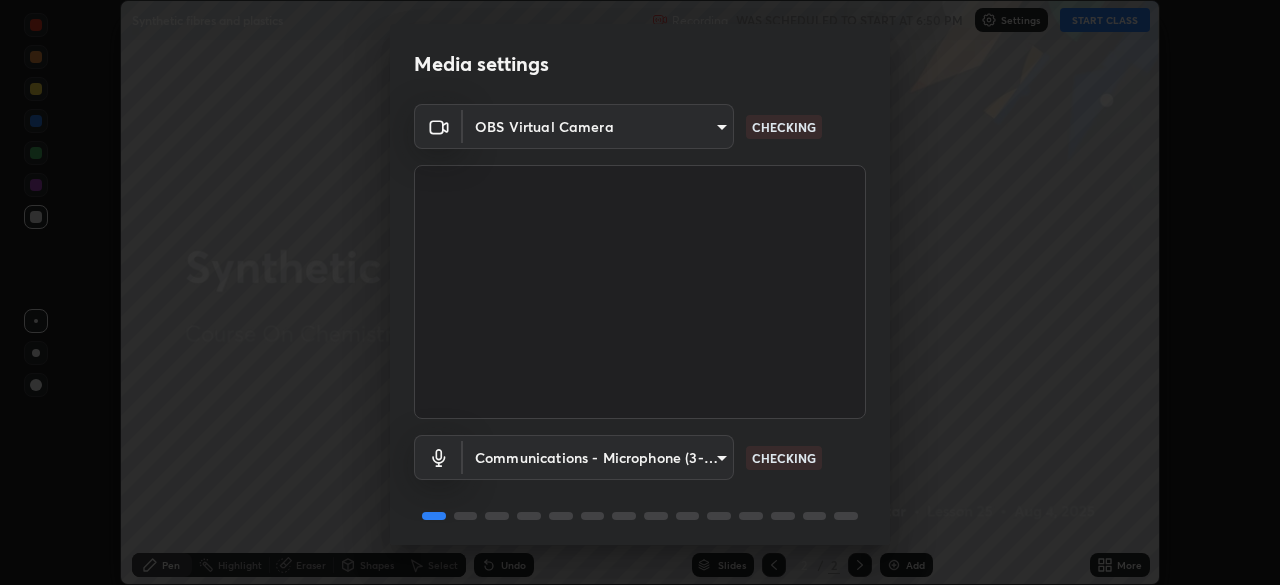 scroll, scrollTop: 71, scrollLeft: 0, axis: vertical 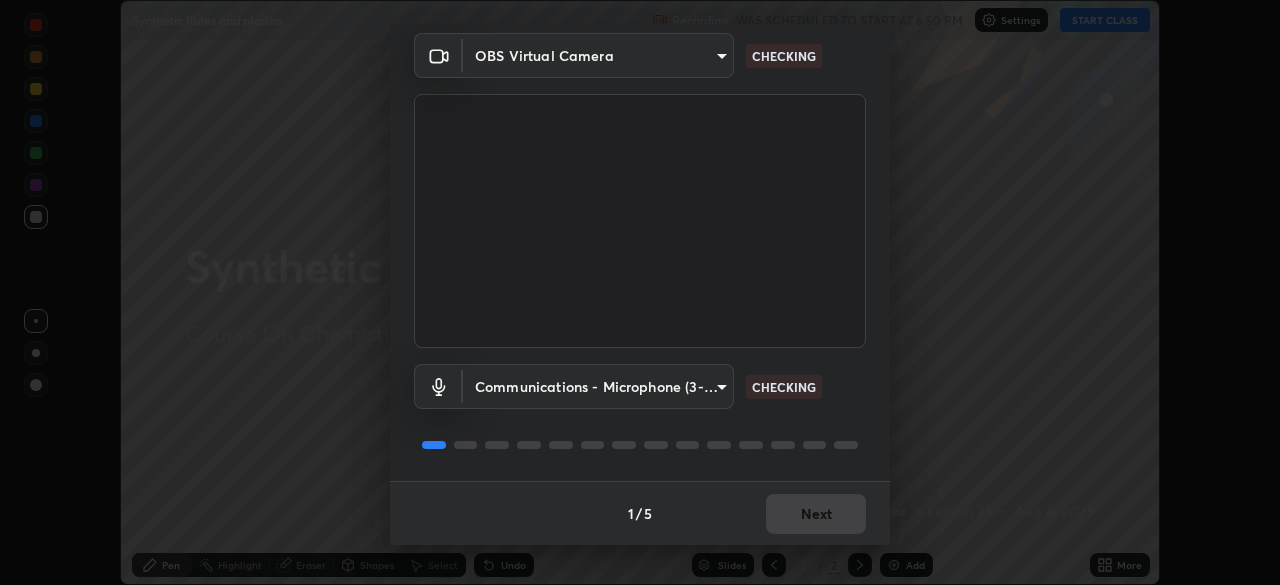 click on "Communications - Microphone (3- USB PnP Sound Device) communications CHECKING" at bounding box center [640, 386] 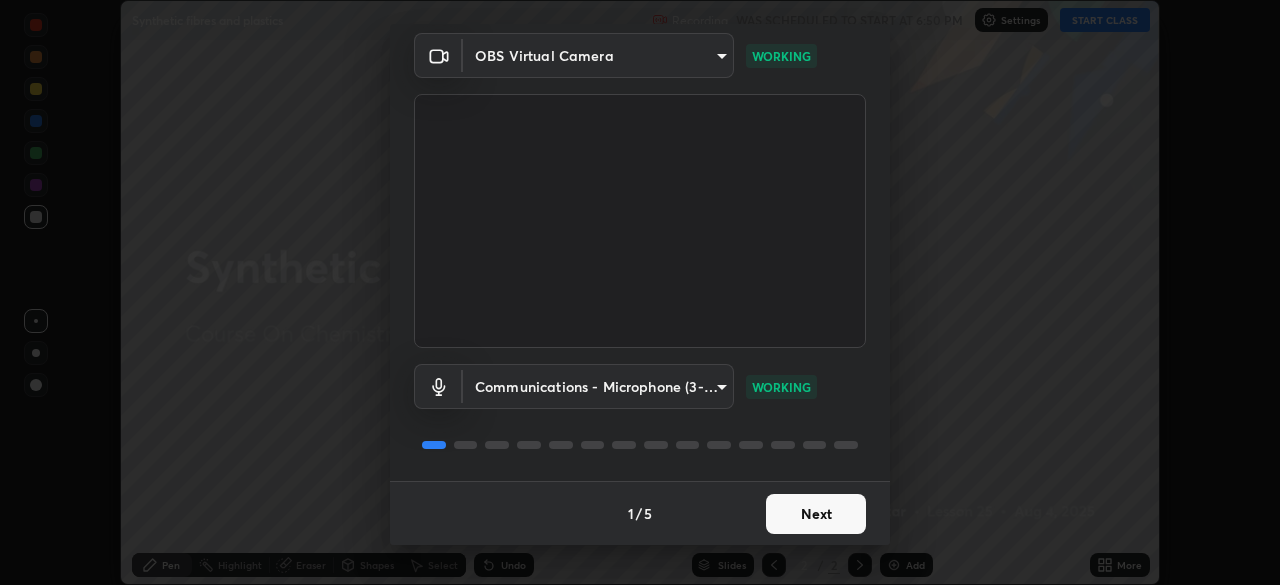 scroll, scrollTop: 71, scrollLeft: 0, axis: vertical 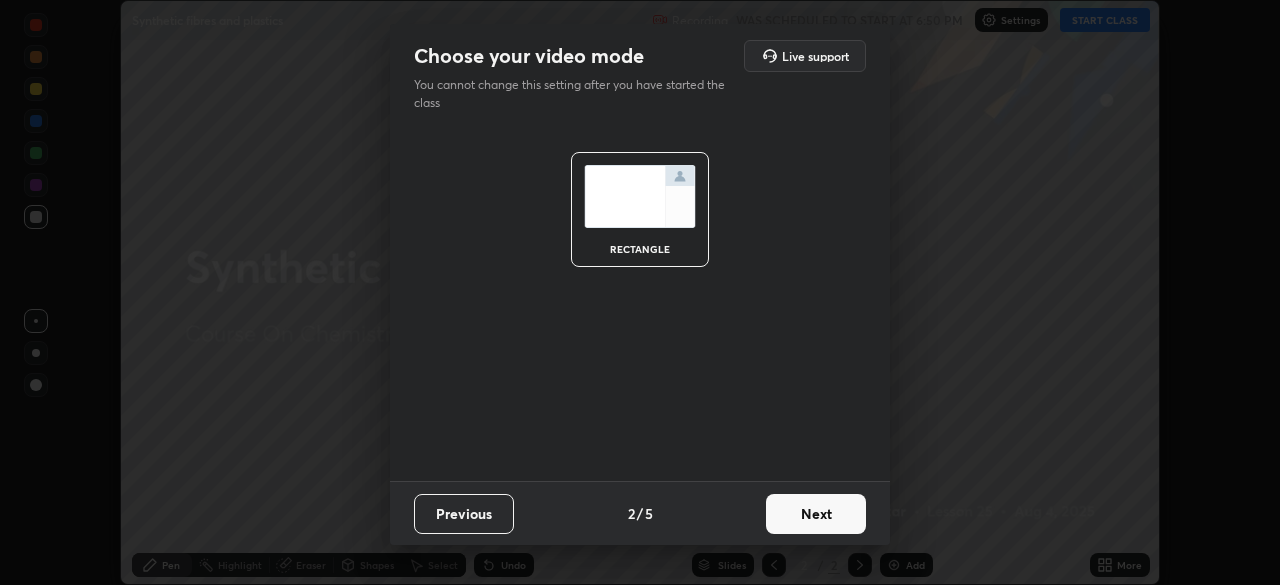 click on "Next" at bounding box center [816, 514] 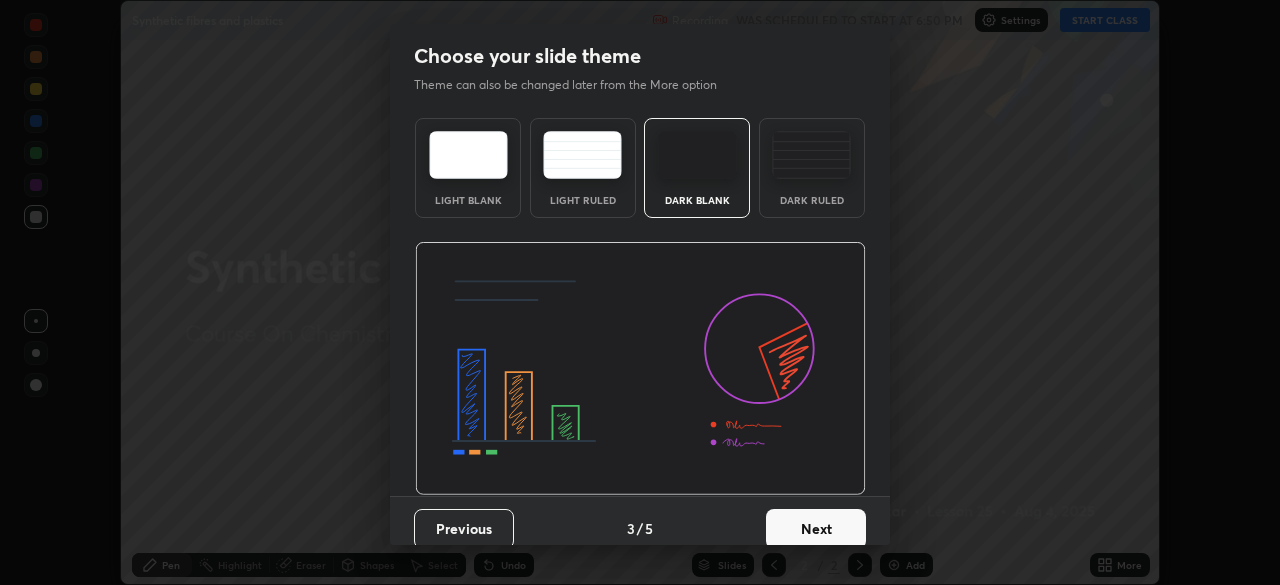 click on "Next" at bounding box center [816, 529] 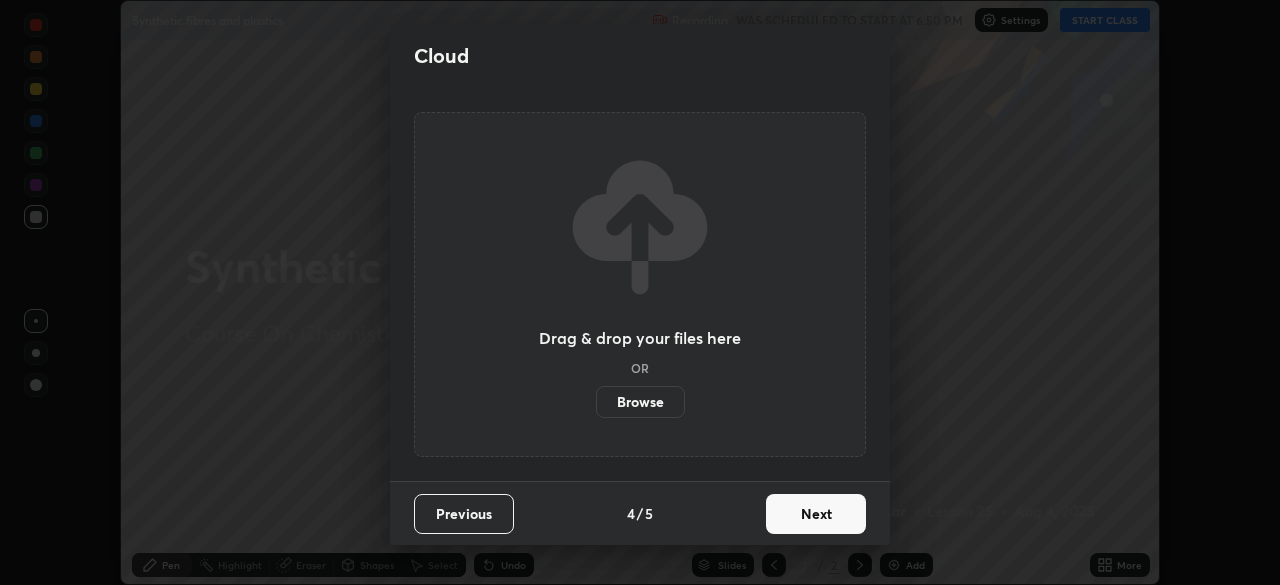 click on "Next" at bounding box center [816, 514] 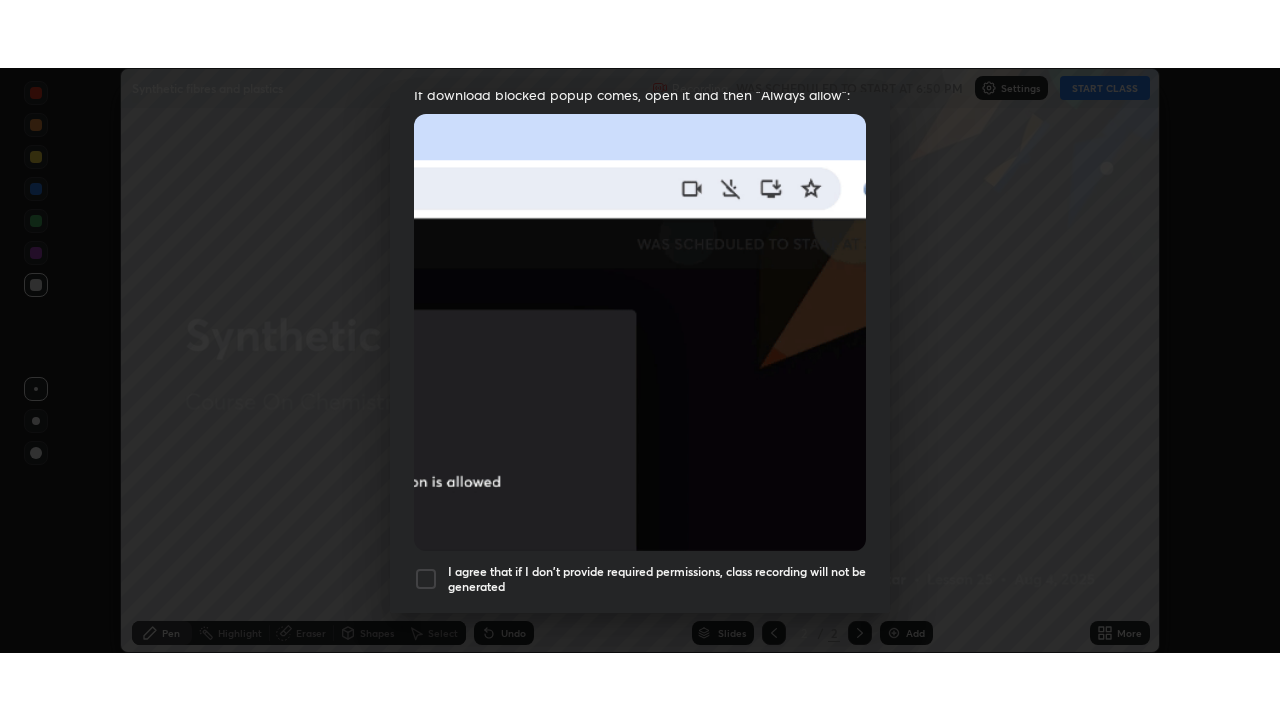 scroll, scrollTop: 479, scrollLeft: 0, axis: vertical 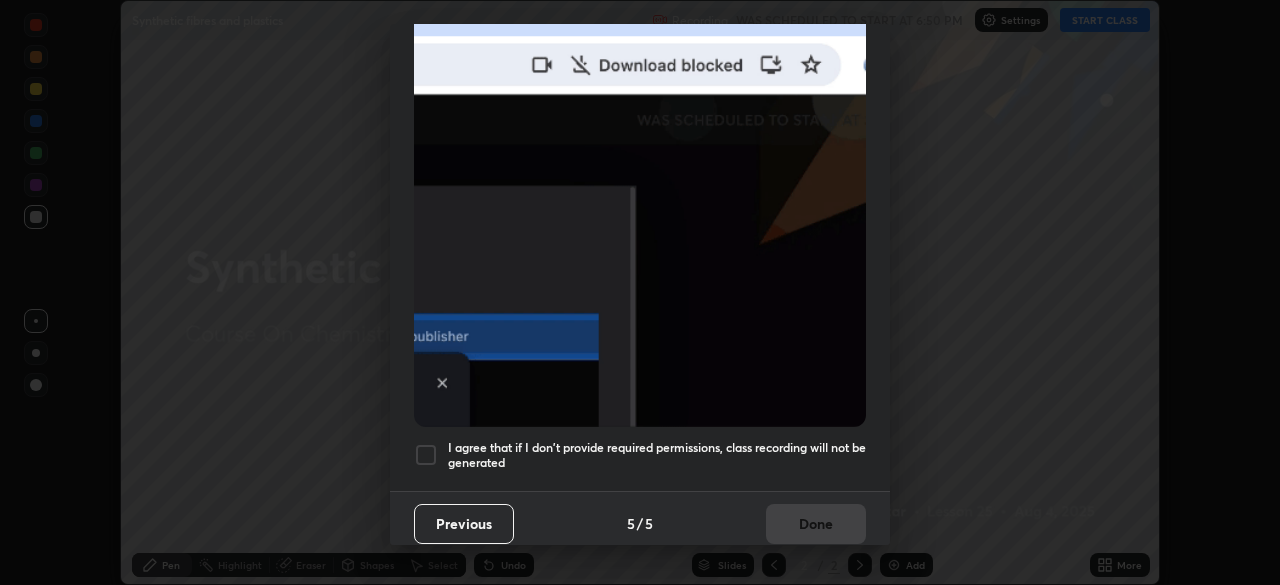 click on "I agree that if I don't provide required permissions, class recording will not be generated" at bounding box center (657, 455) 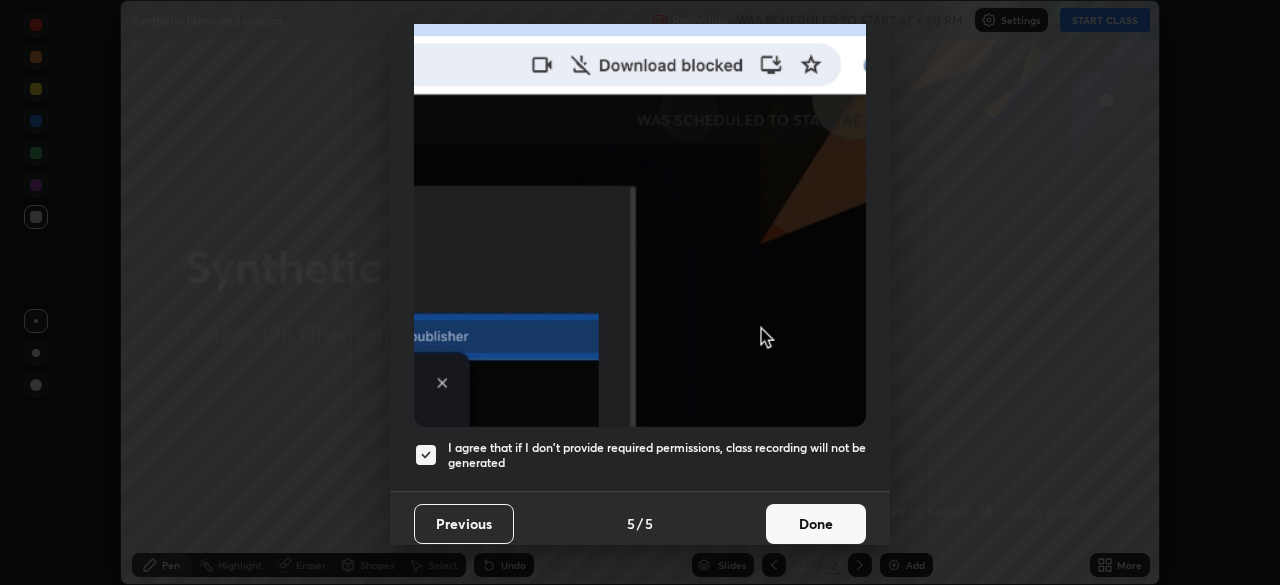 click on "Done" at bounding box center [816, 524] 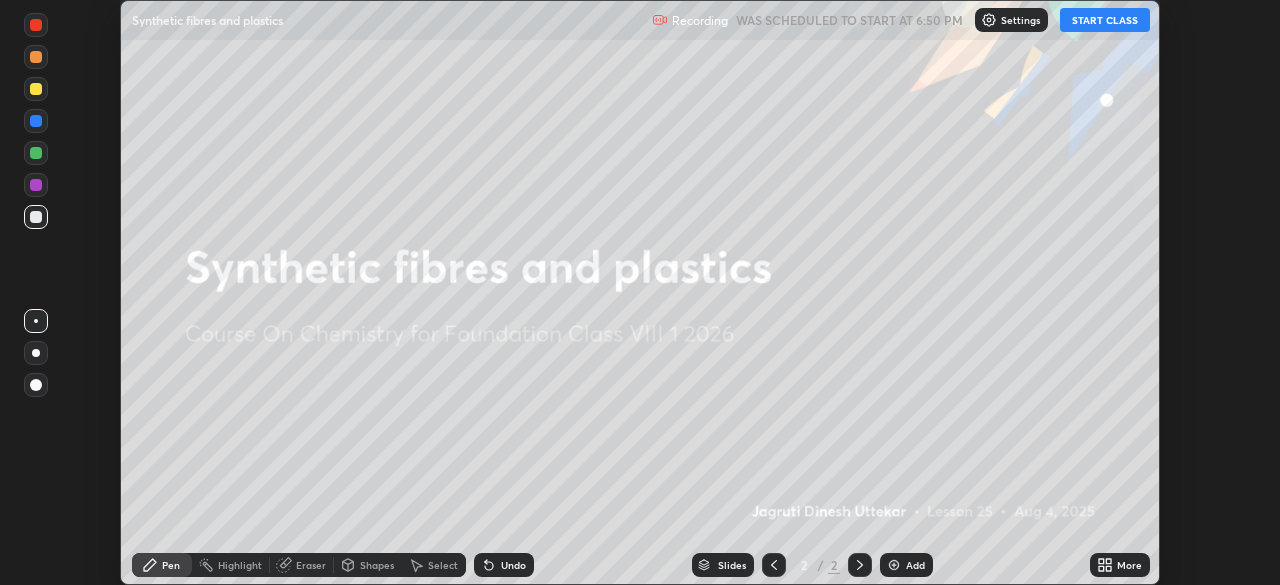 click on "START CLASS" at bounding box center (1105, 20) 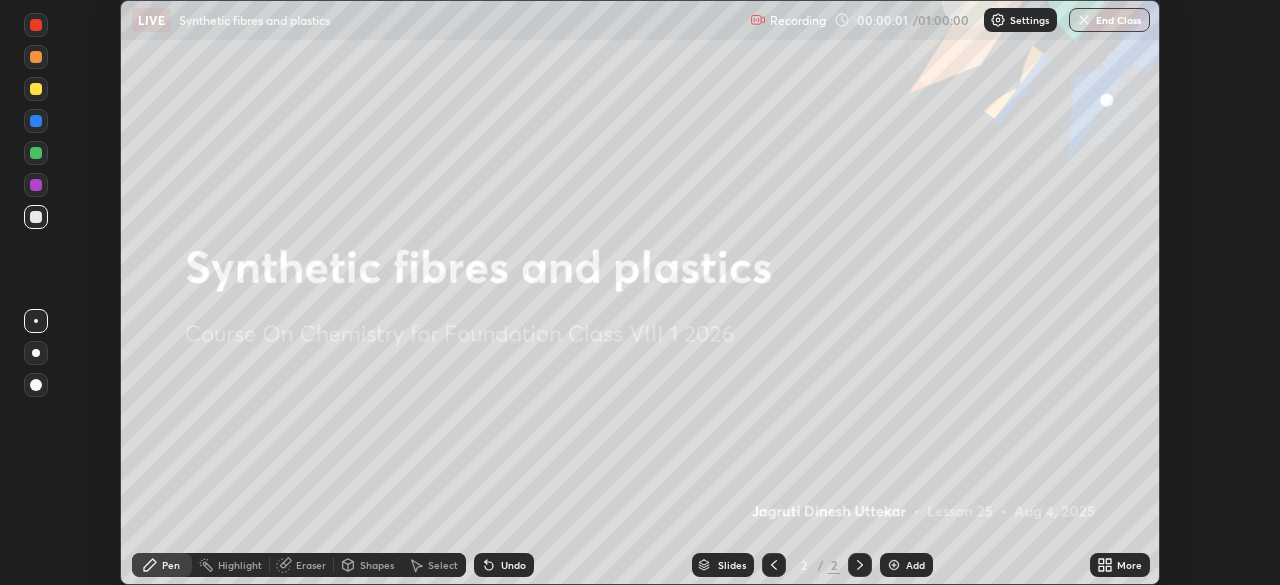 click 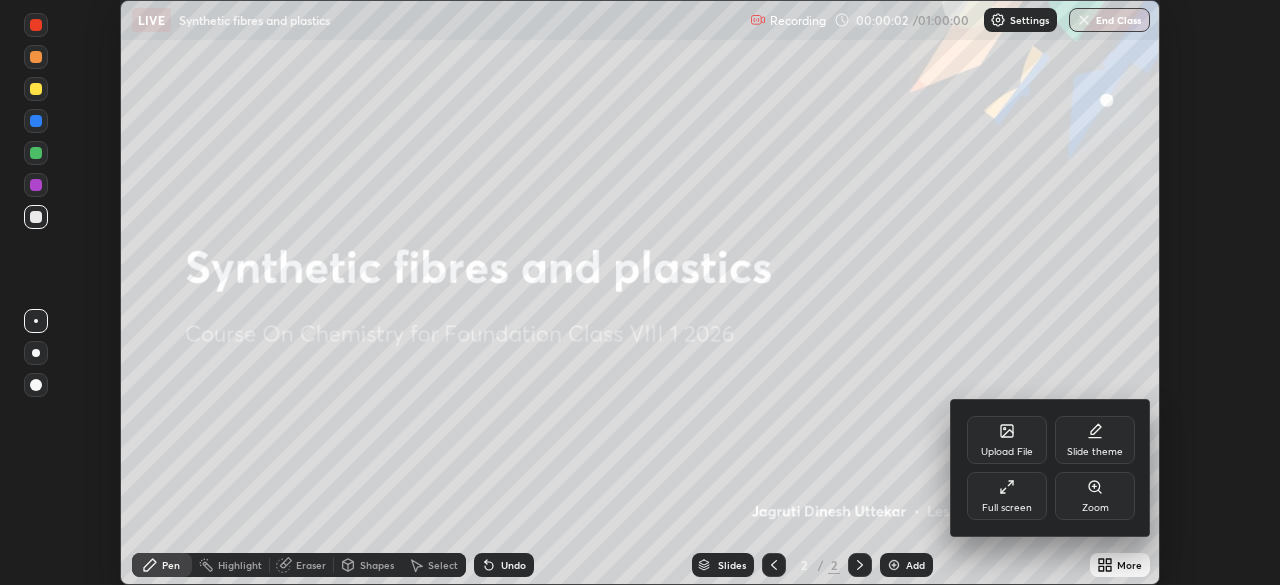 click on "Full screen" at bounding box center [1007, 508] 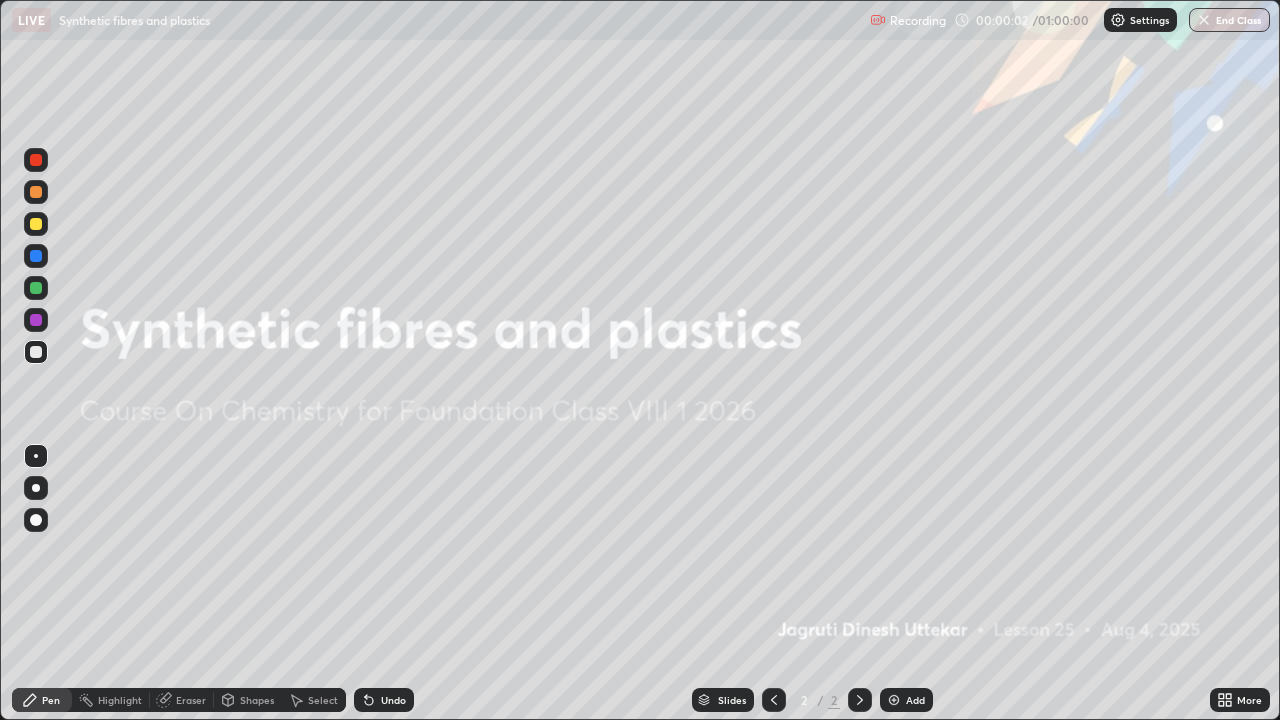 scroll, scrollTop: 99280, scrollLeft: 98720, axis: both 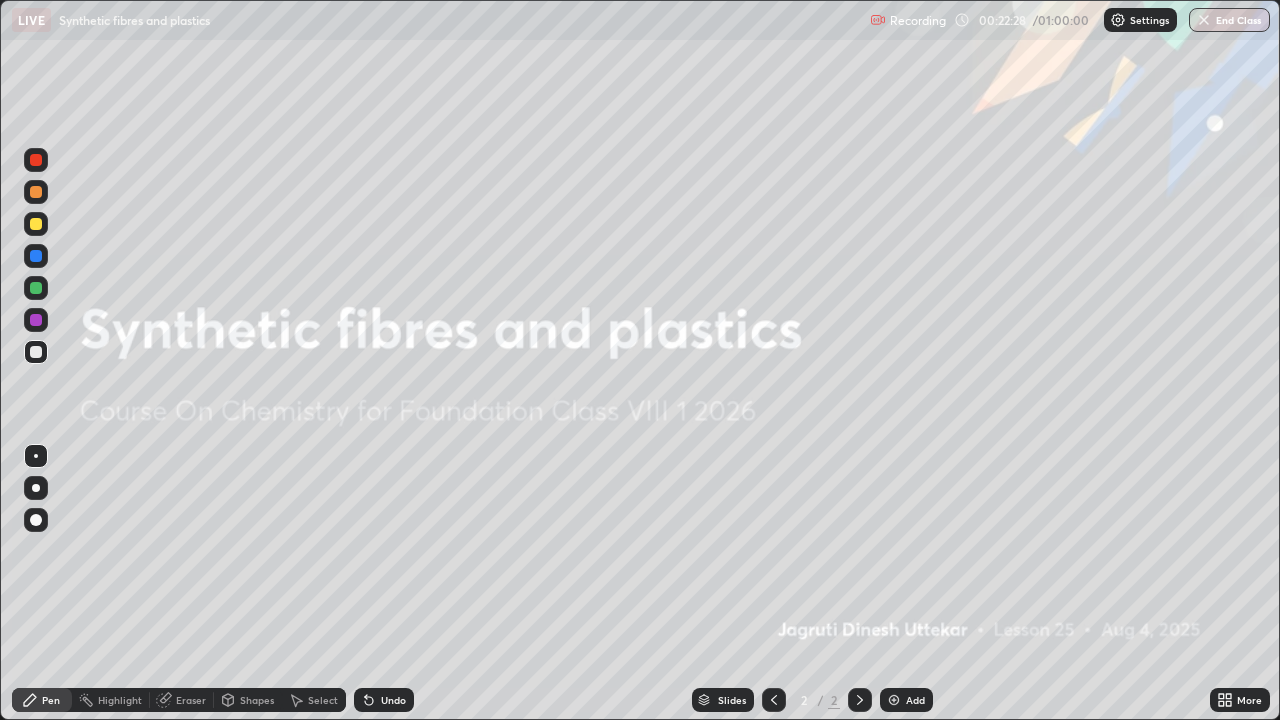 click at bounding box center (894, 700) 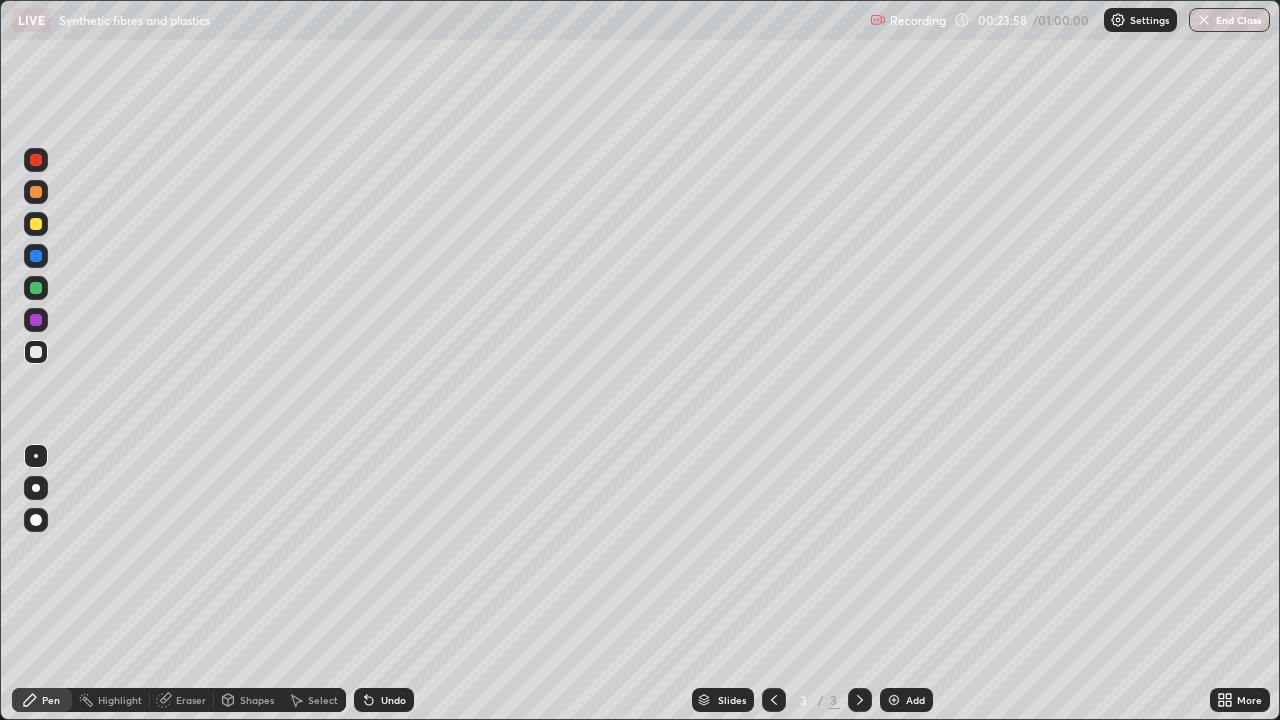 click on "Eraser" at bounding box center [191, 700] 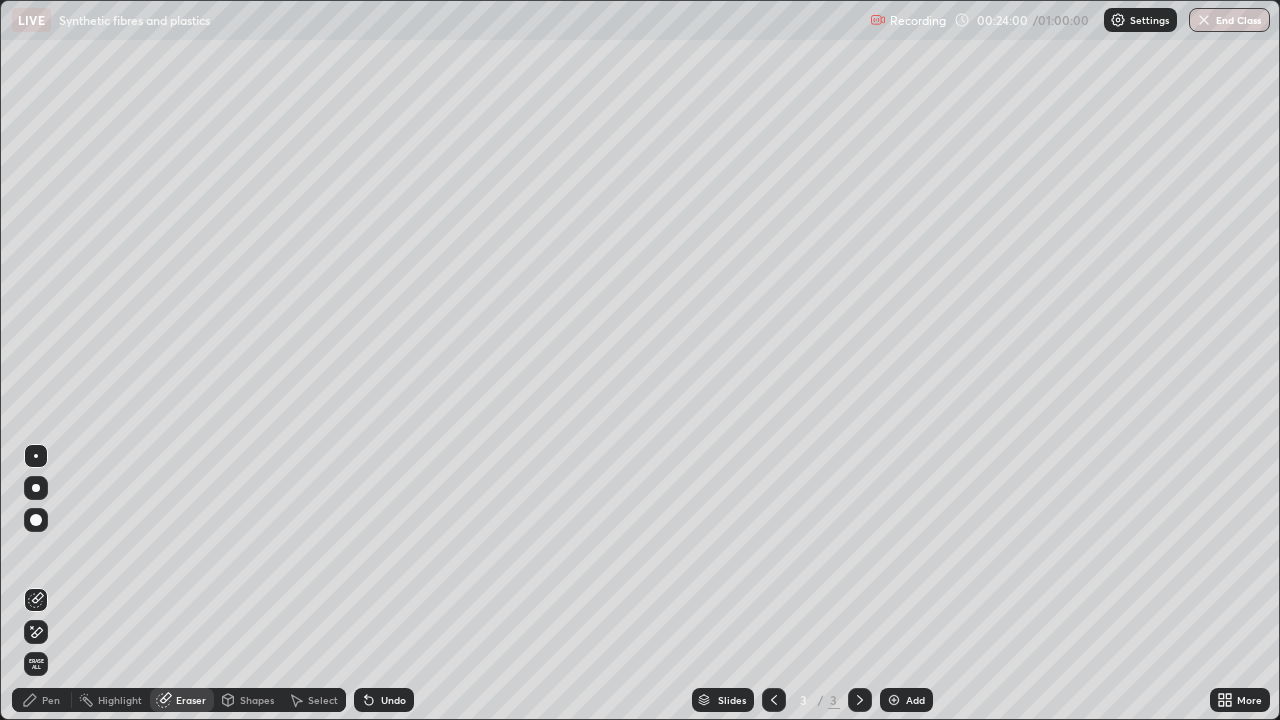 click on "Pen" at bounding box center (51, 700) 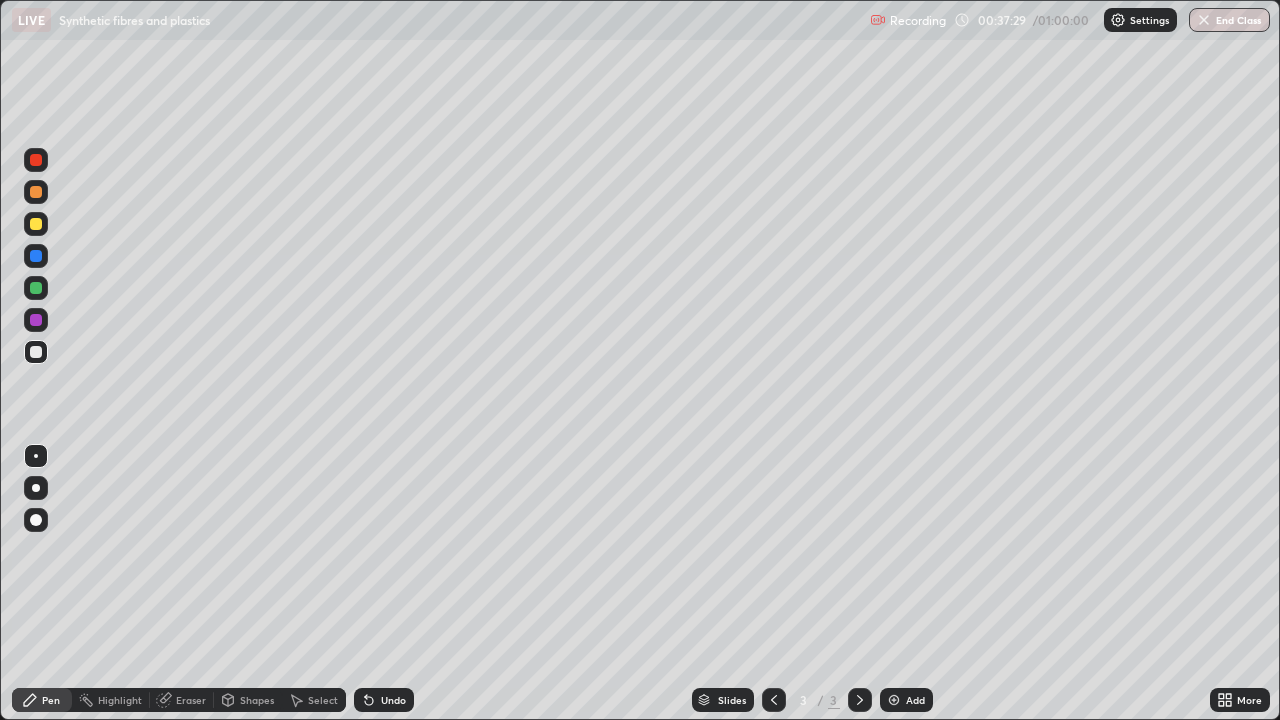 click on "Eraser" at bounding box center (191, 700) 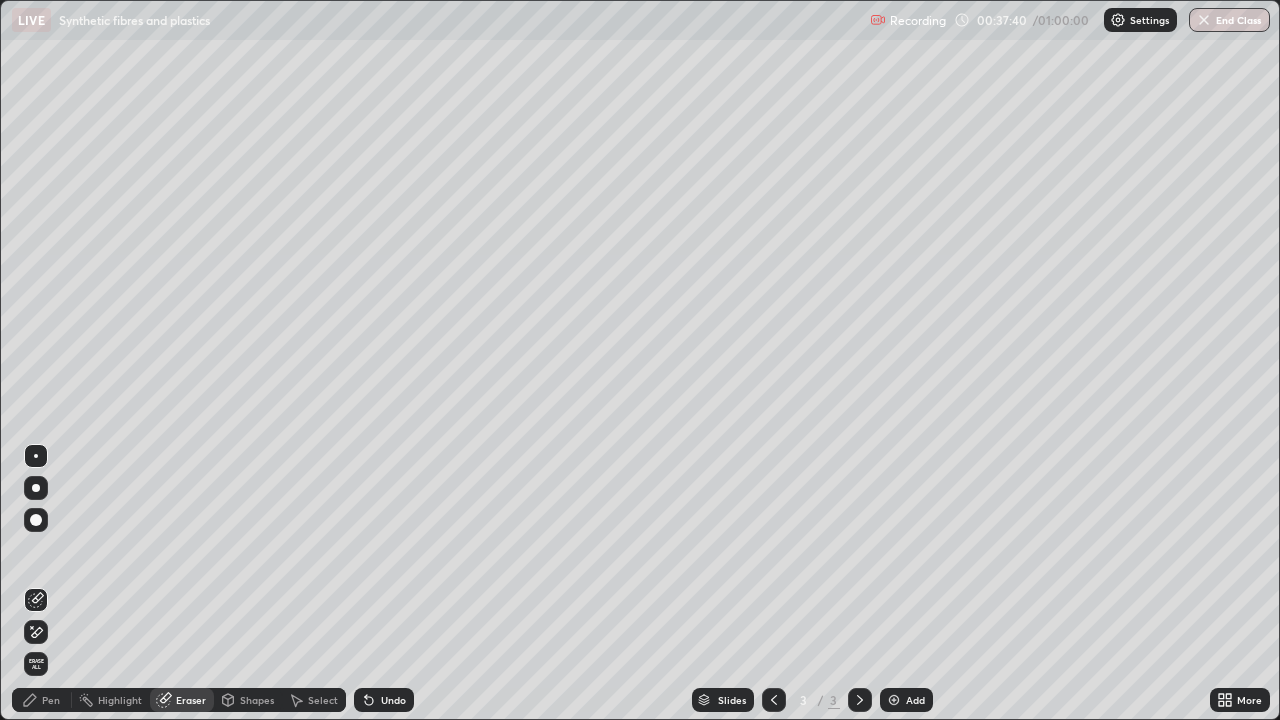 click on "Pen" at bounding box center (51, 700) 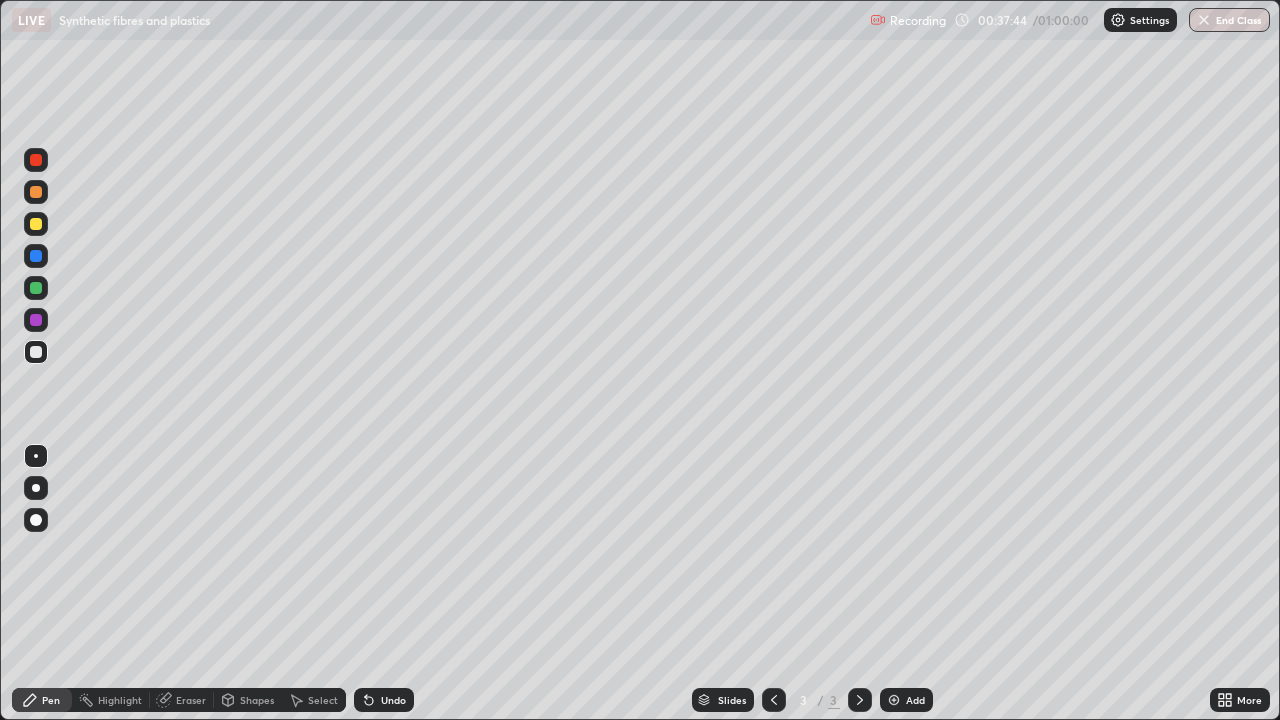click at bounding box center (36, 160) 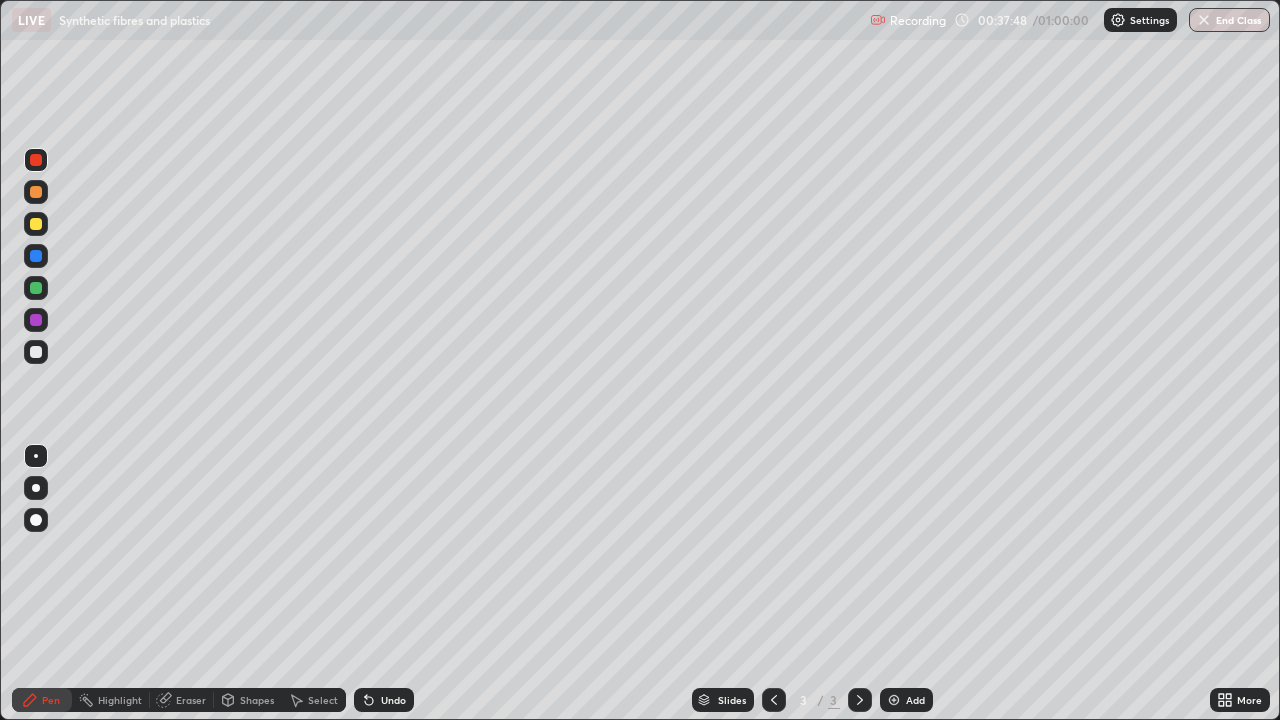 click on "Undo" at bounding box center [384, 700] 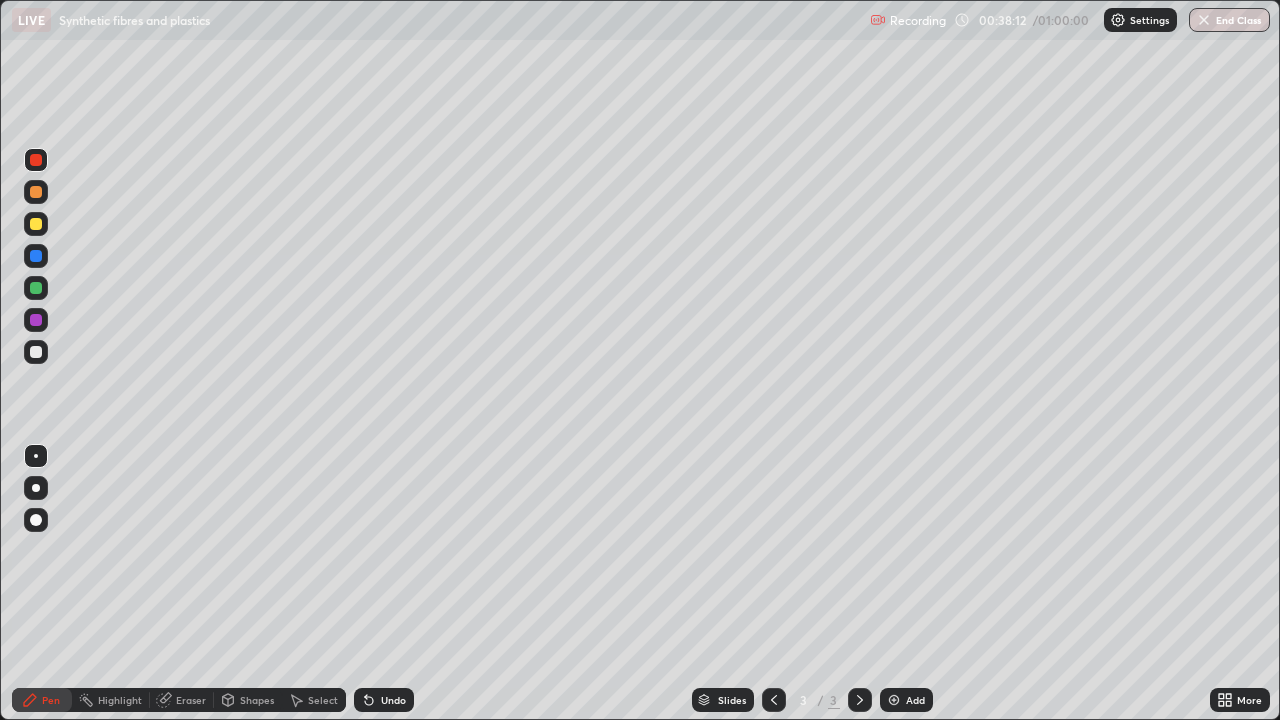 click on "Undo" at bounding box center [384, 700] 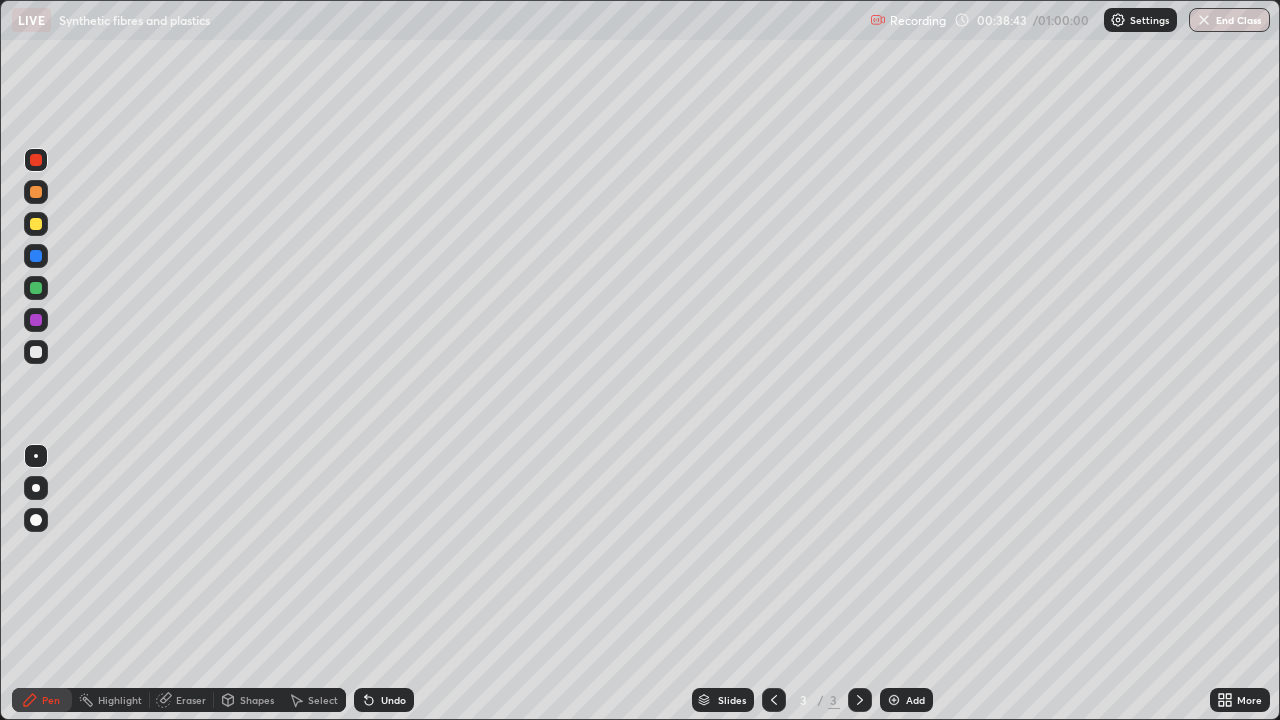 click at bounding box center [36, 352] 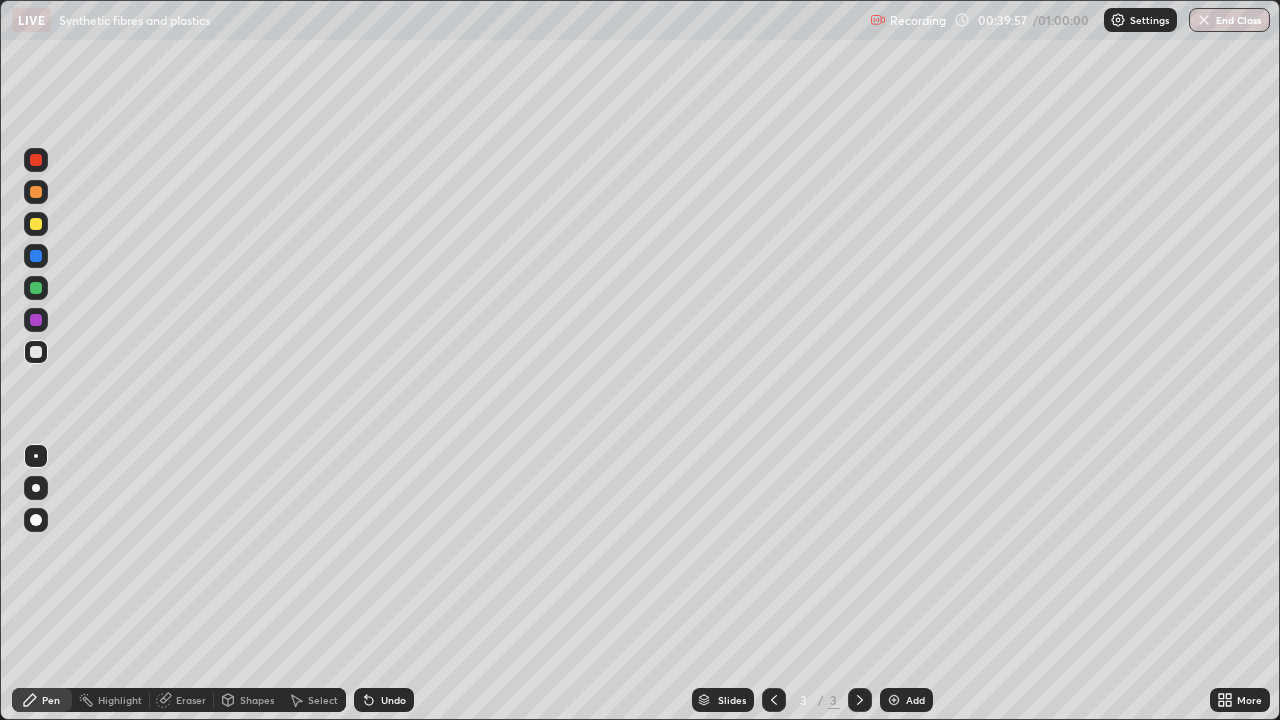 click on "Add" at bounding box center [915, 700] 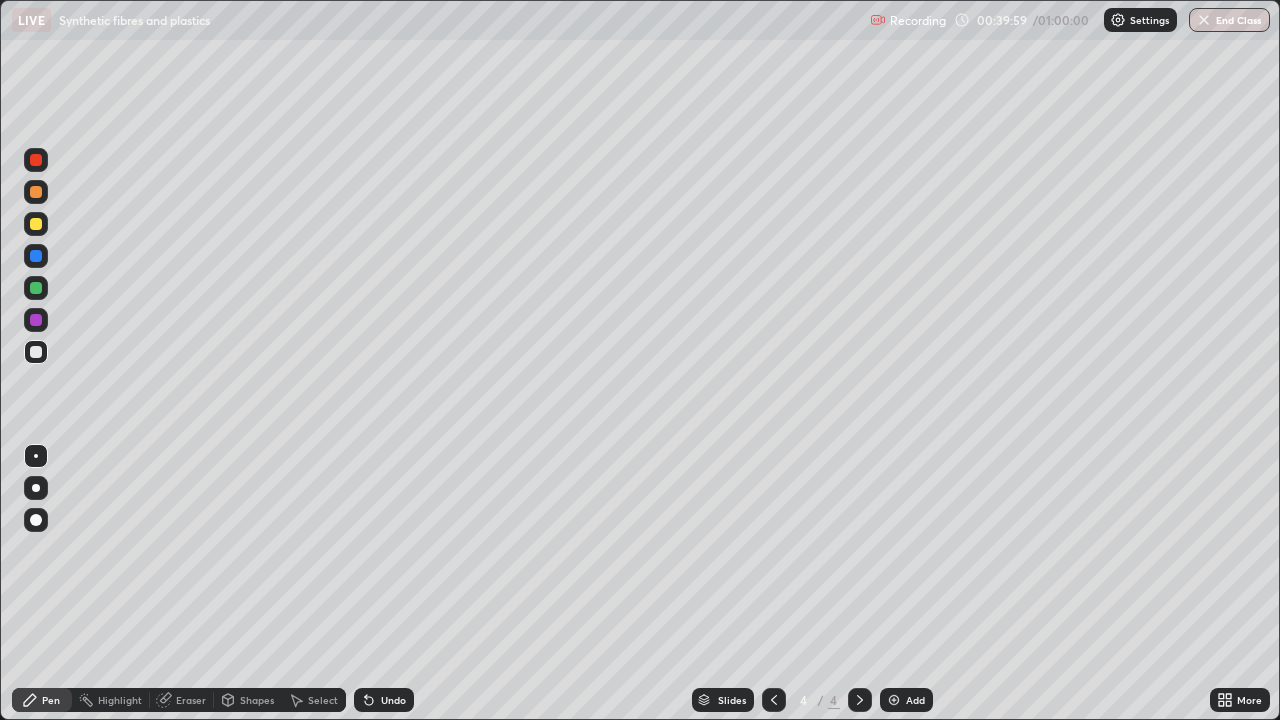 click at bounding box center (36, 192) 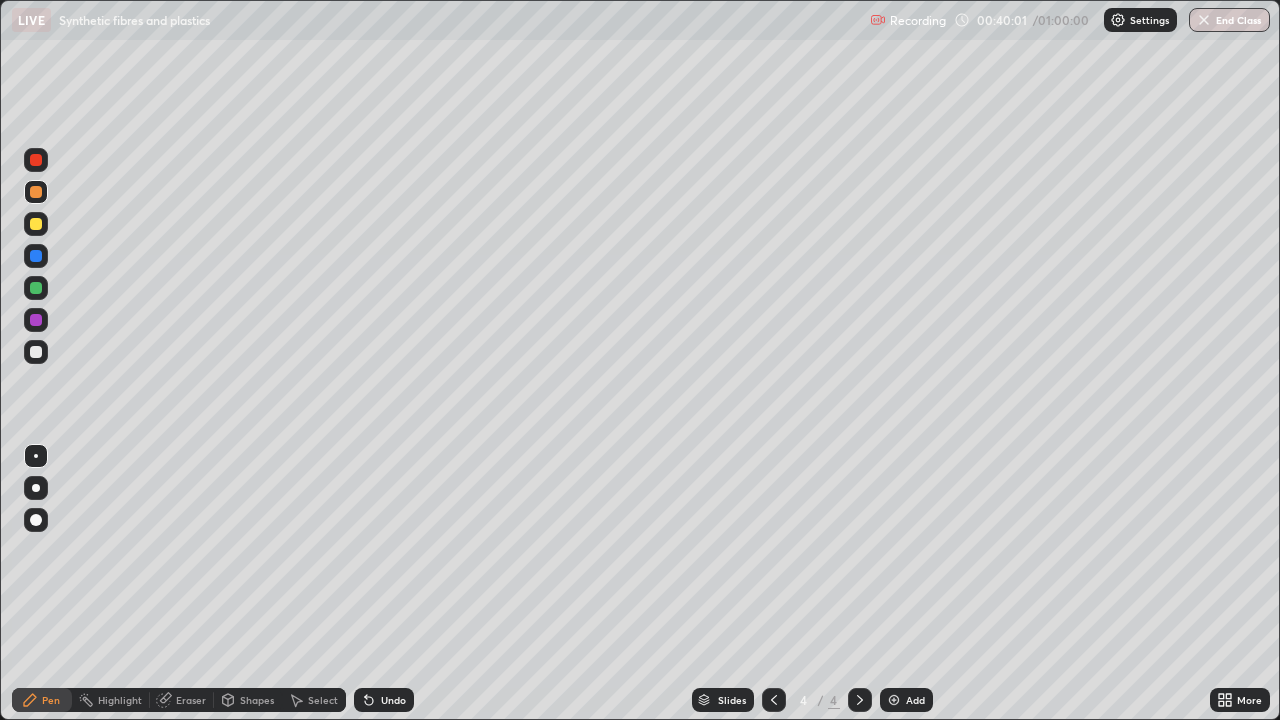 click at bounding box center (36, 160) 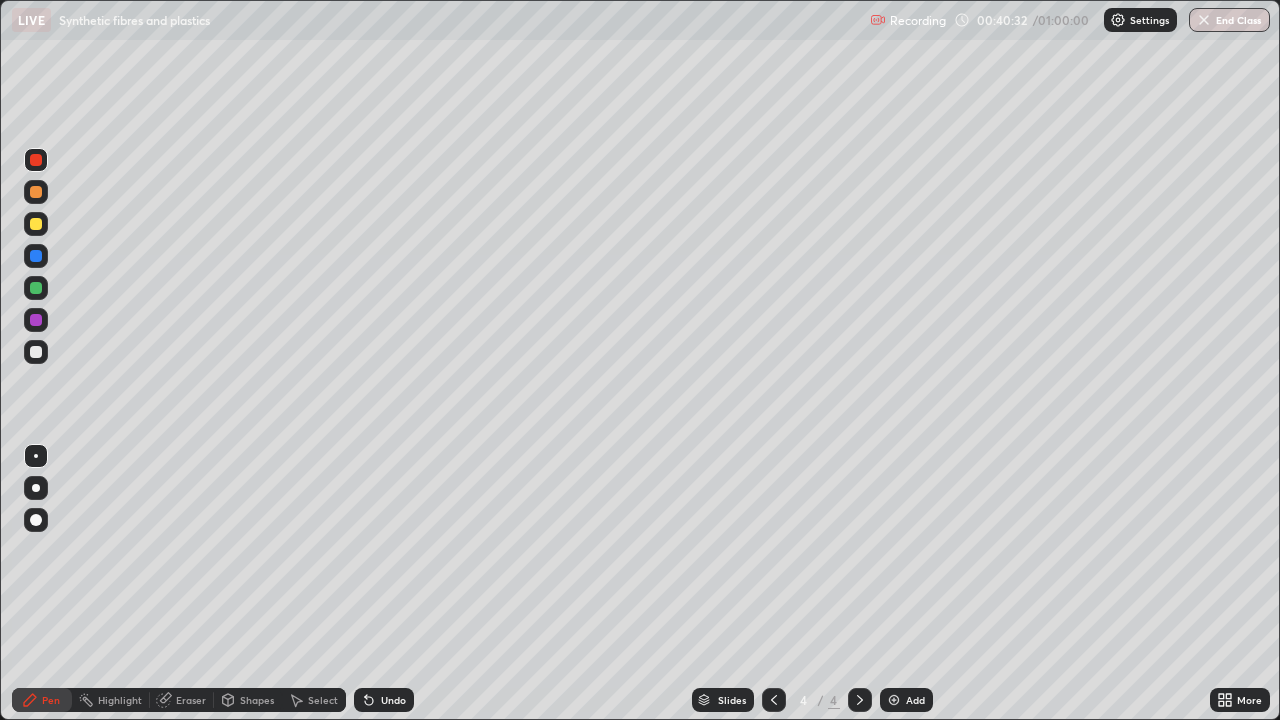 click on "Undo" at bounding box center [393, 700] 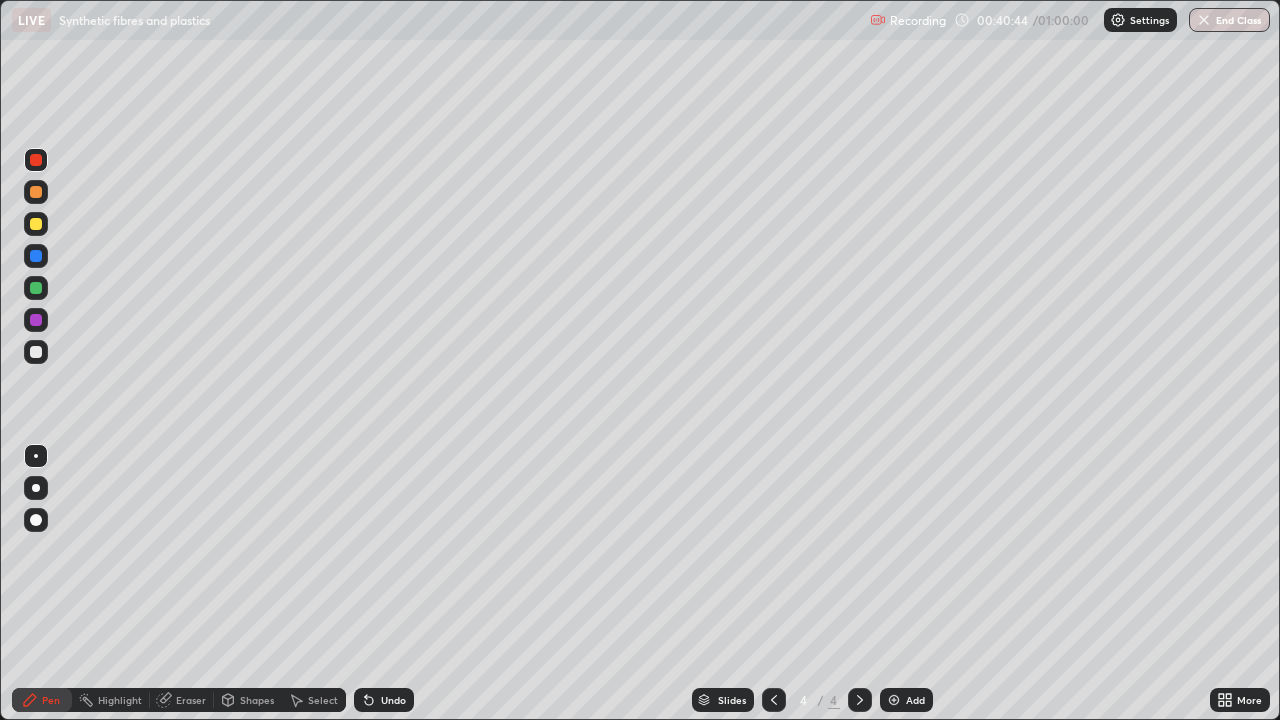 click at bounding box center [36, 224] 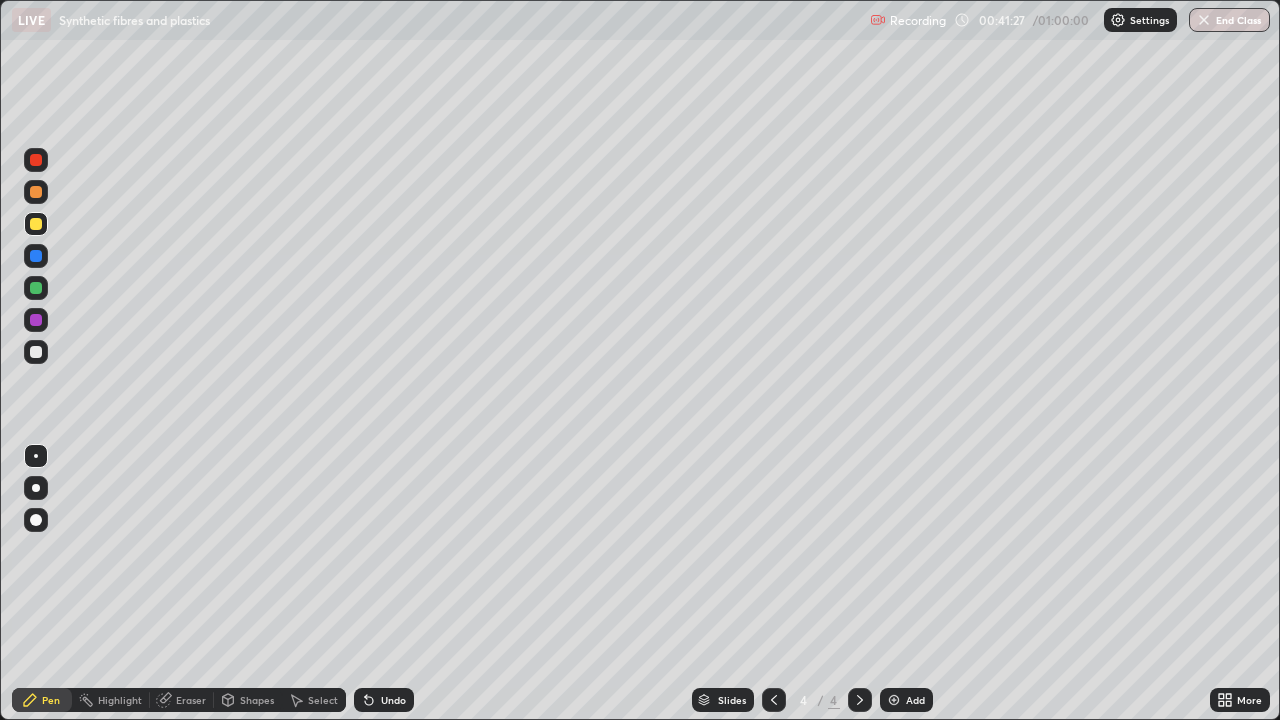 click on "Undo" at bounding box center [393, 700] 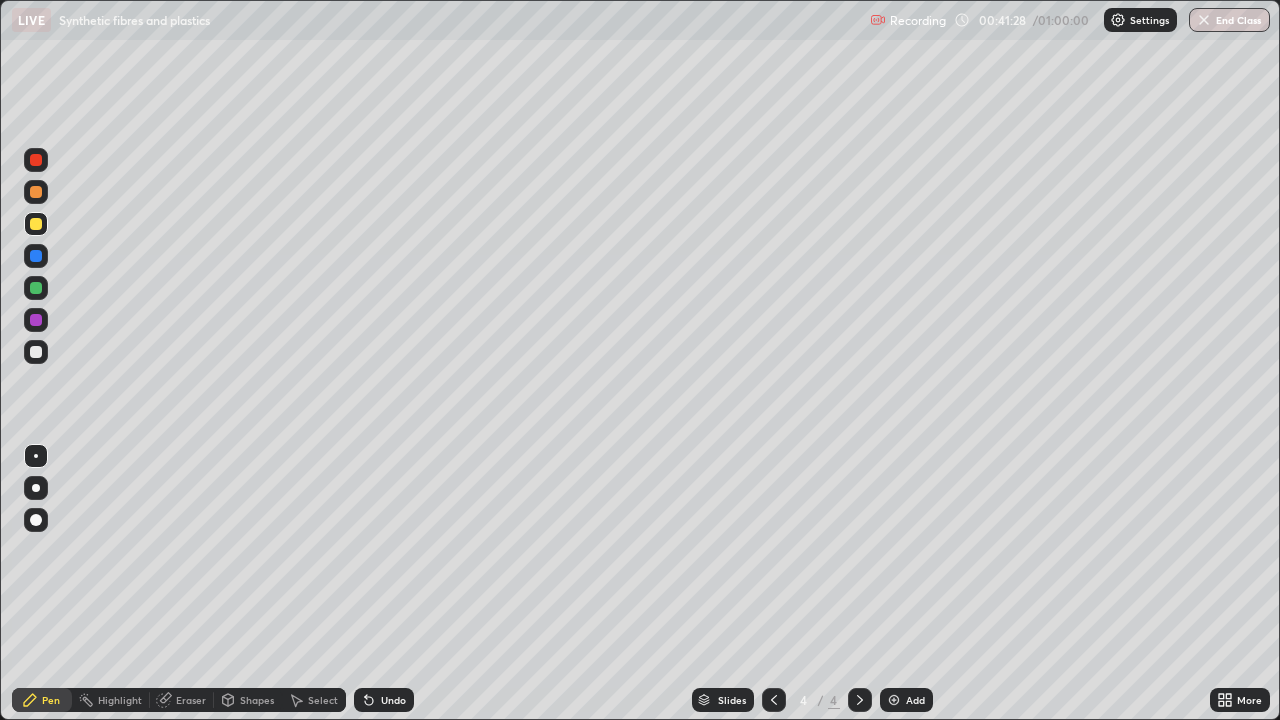 click on "Undo" at bounding box center [384, 700] 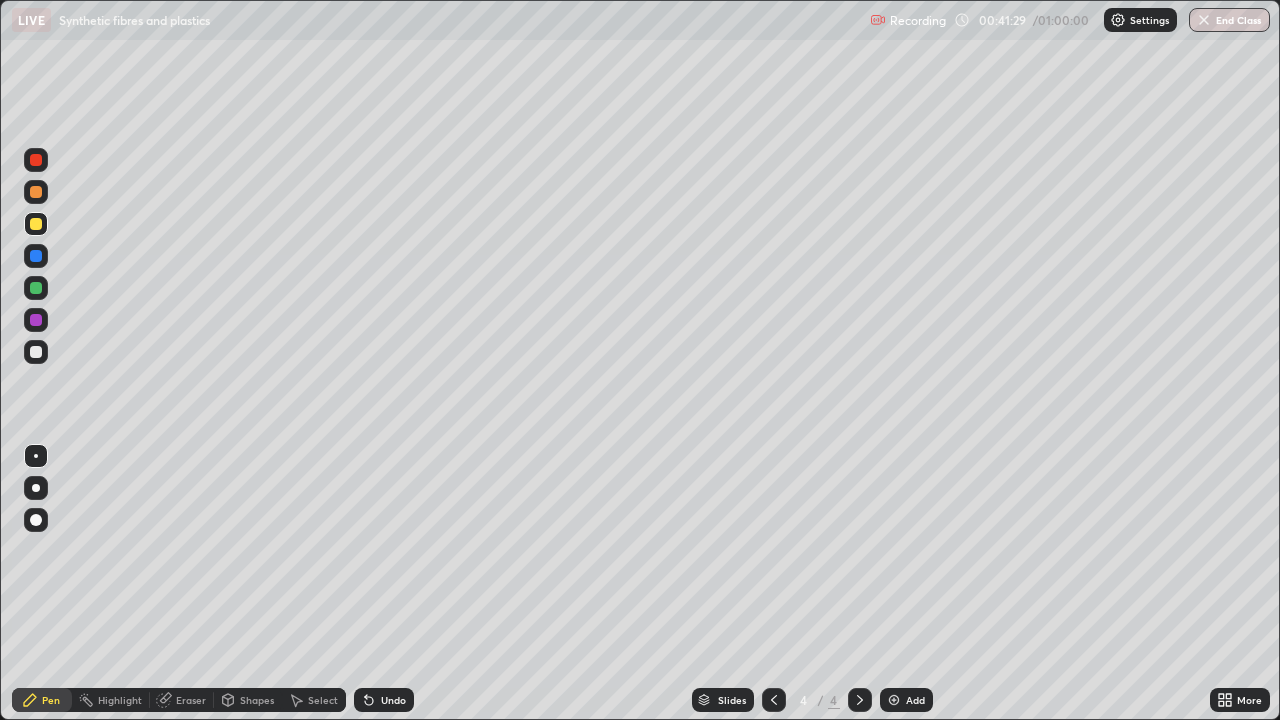 click on "Undo" at bounding box center [393, 700] 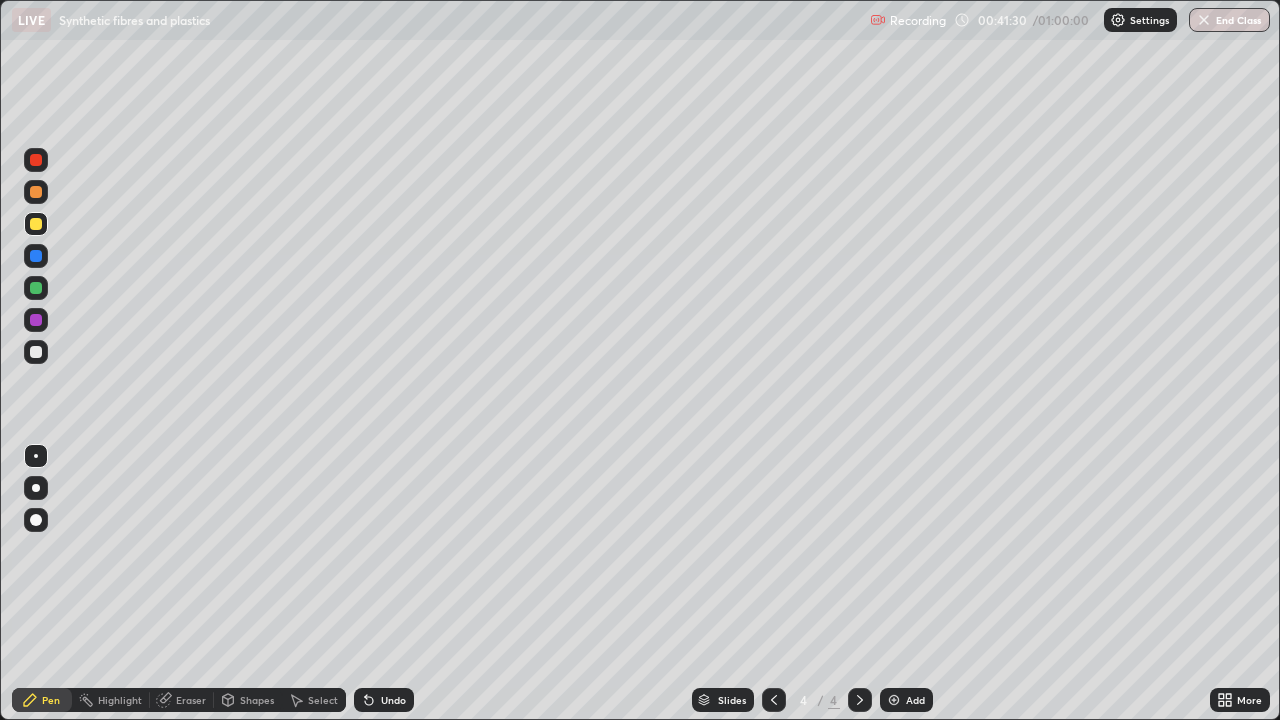 click on "Undo" at bounding box center (384, 700) 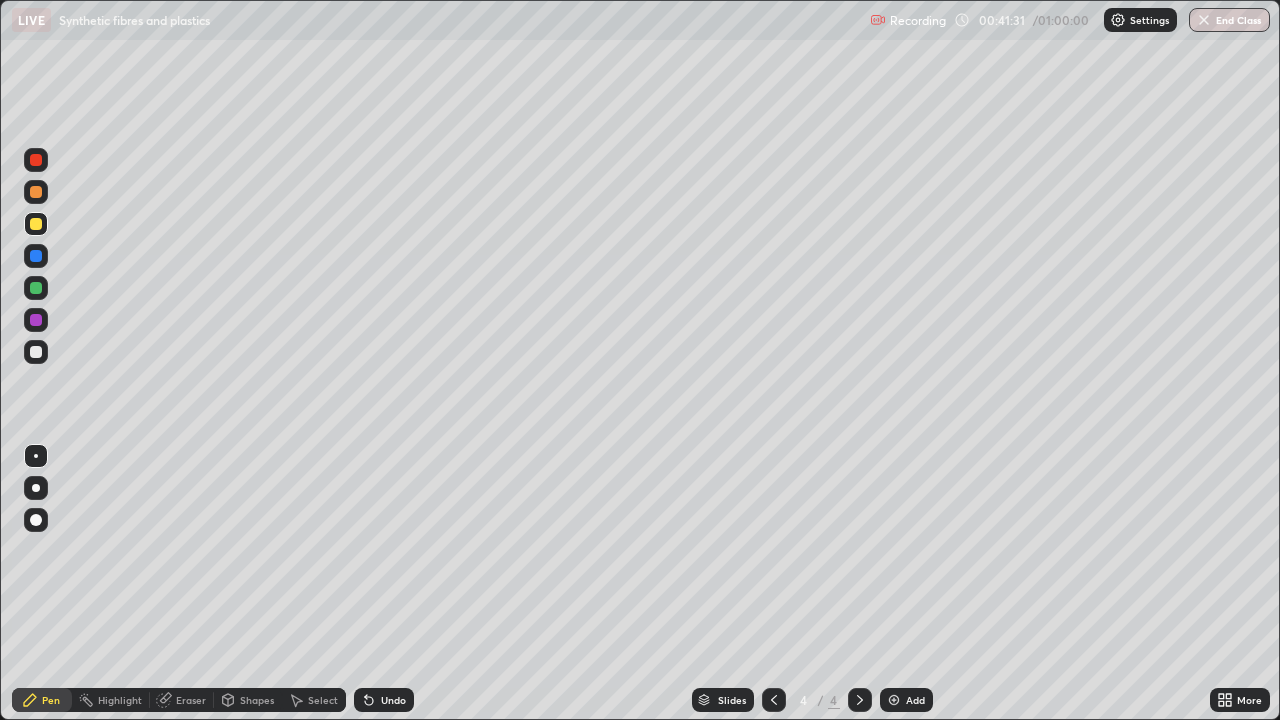 click on "Undo" at bounding box center (393, 700) 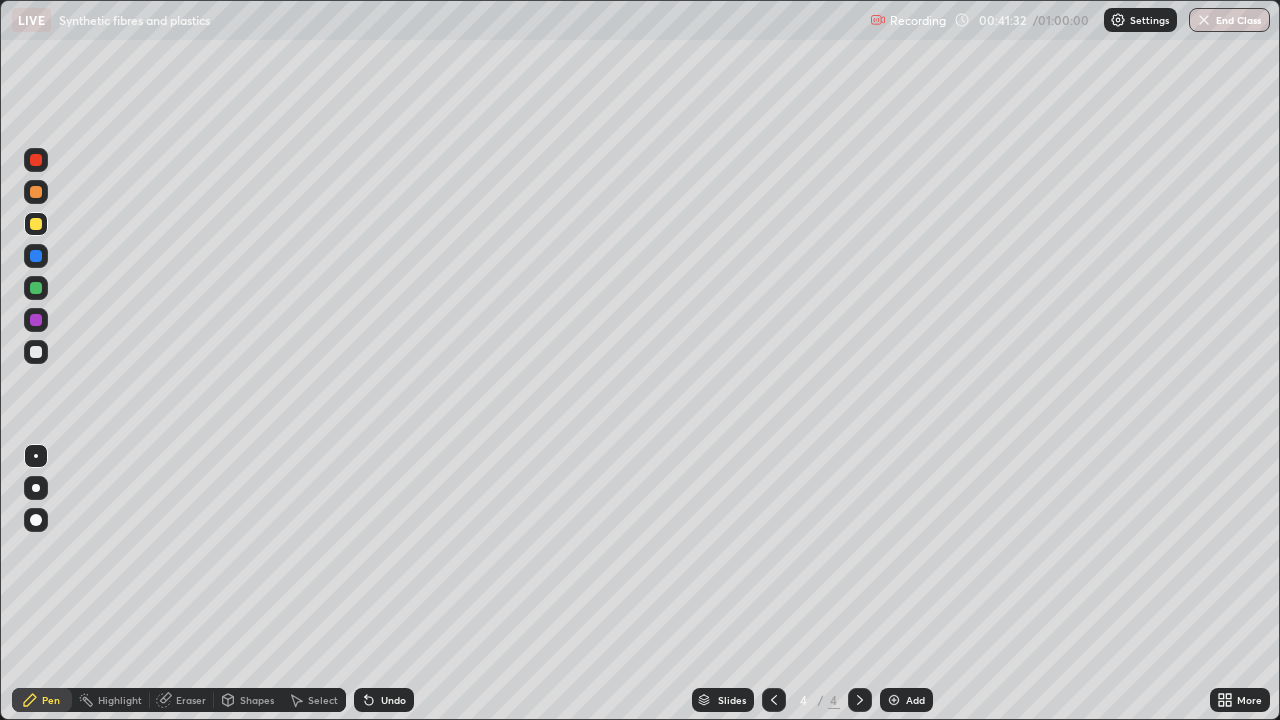 click on "Undo" at bounding box center [384, 700] 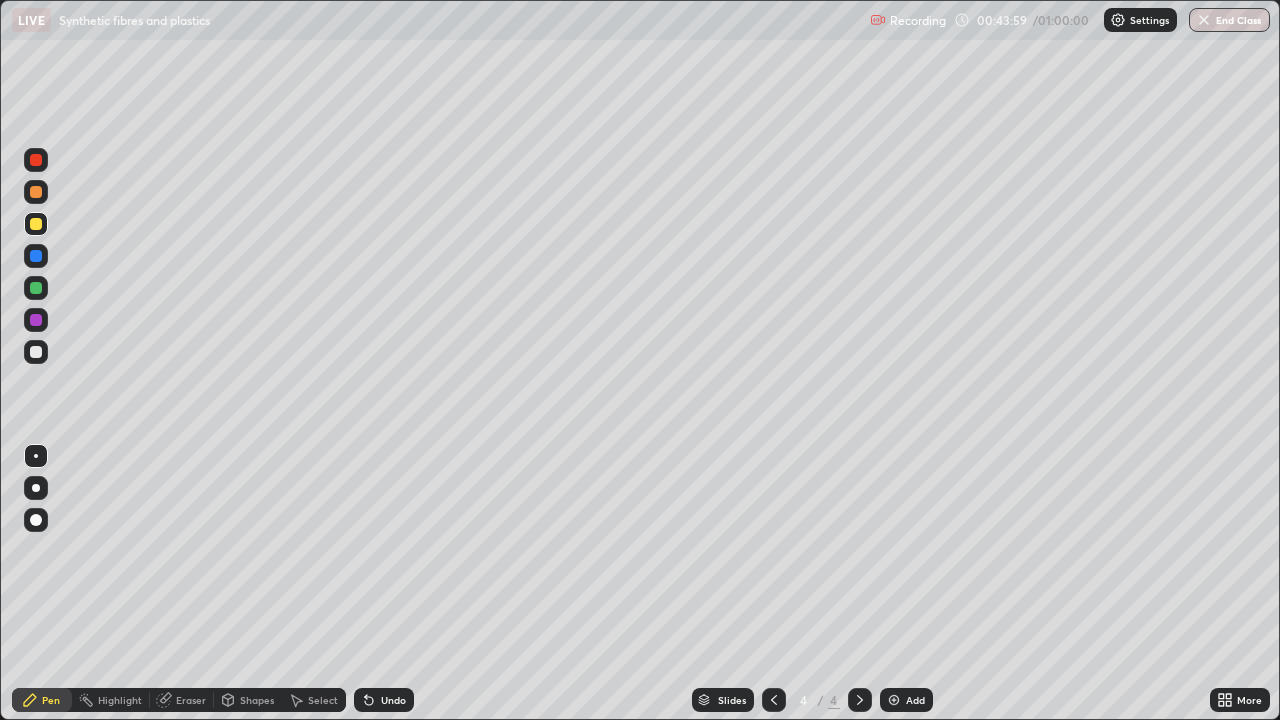 click on "Add" at bounding box center [906, 700] 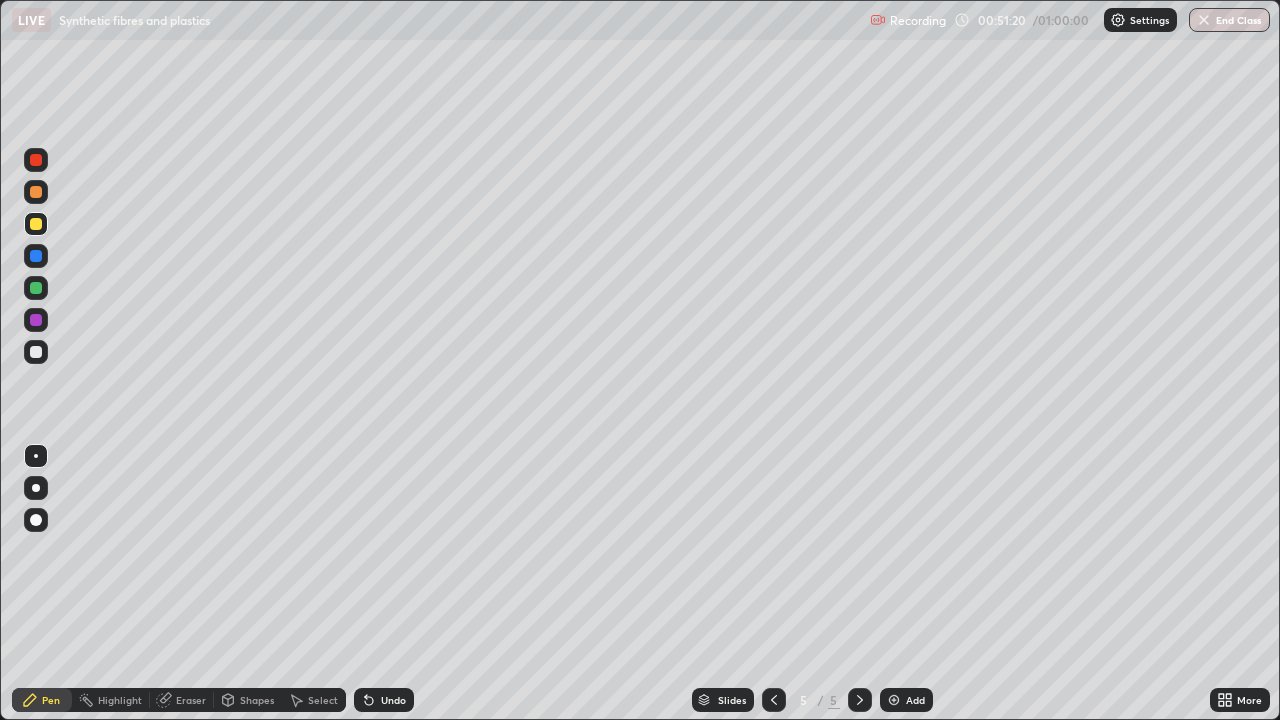 click on "Undo" at bounding box center [380, 700] 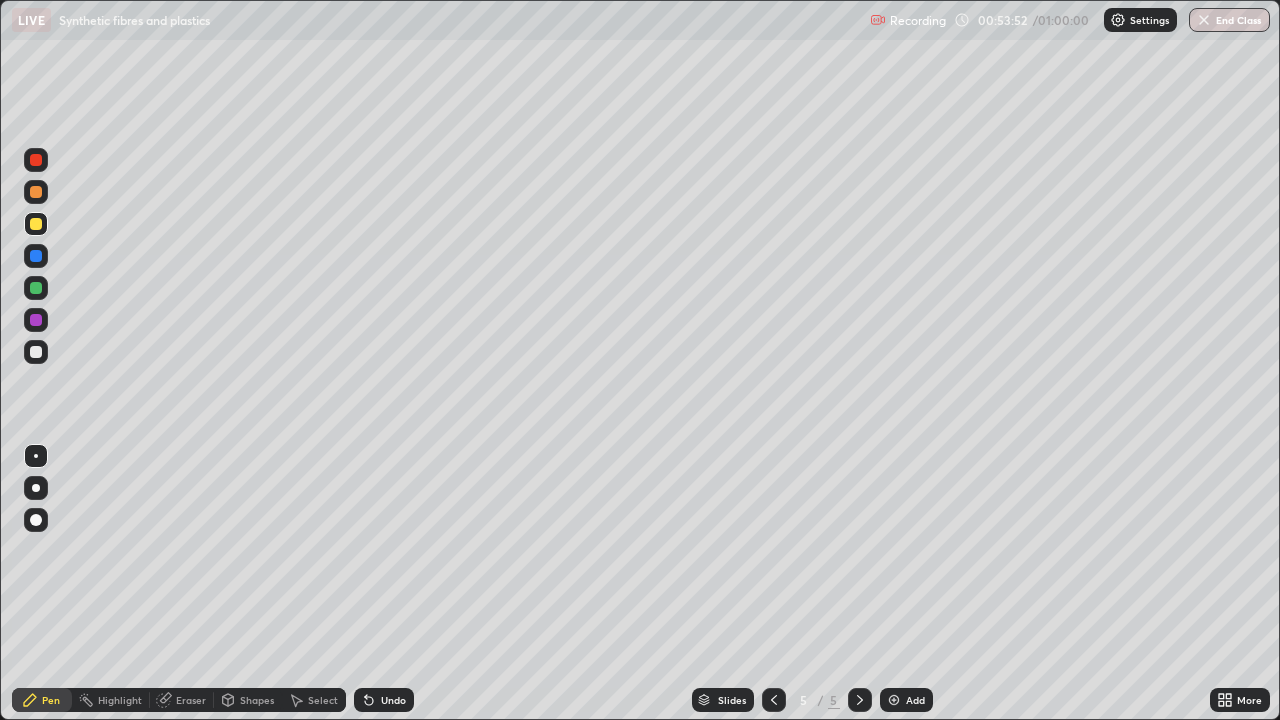 click on "Undo" at bounding box center (384, 700) 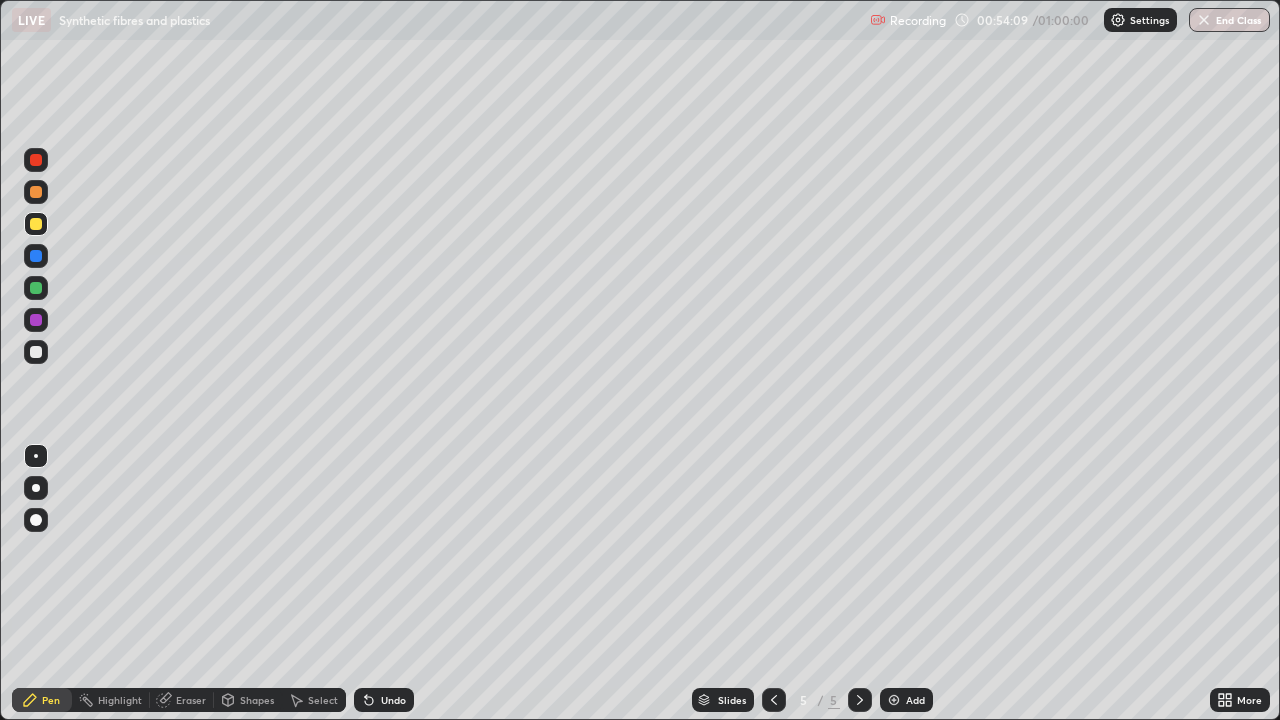 click on "Undo" at bounding box center [393, 700] 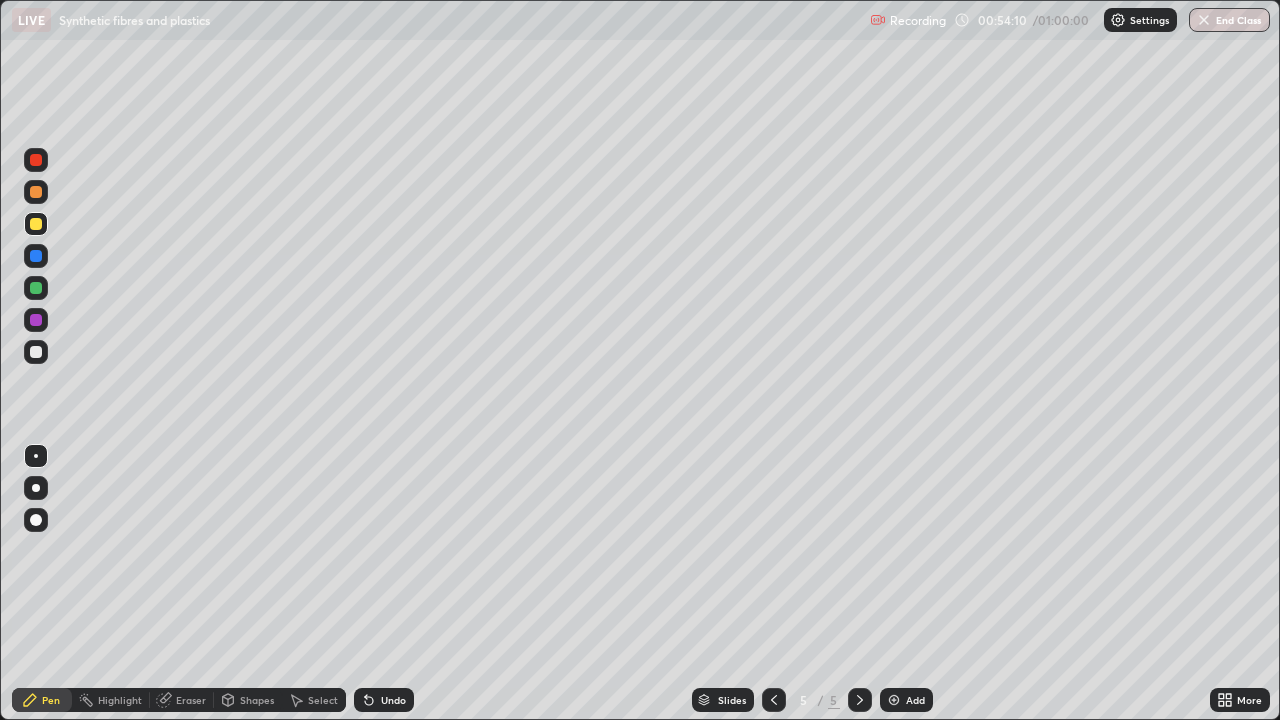 click on "Undo" at bounding box center (393, 700) 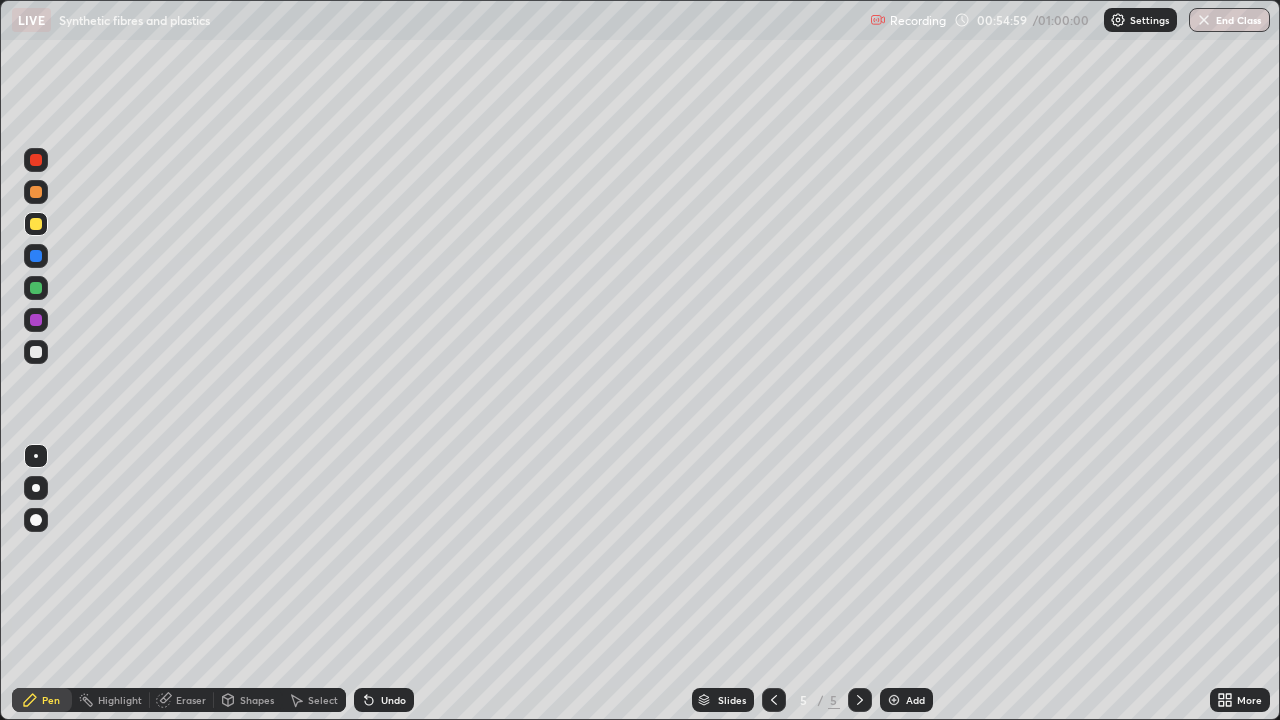 click on "Undo" at bounding box center [384, 700] 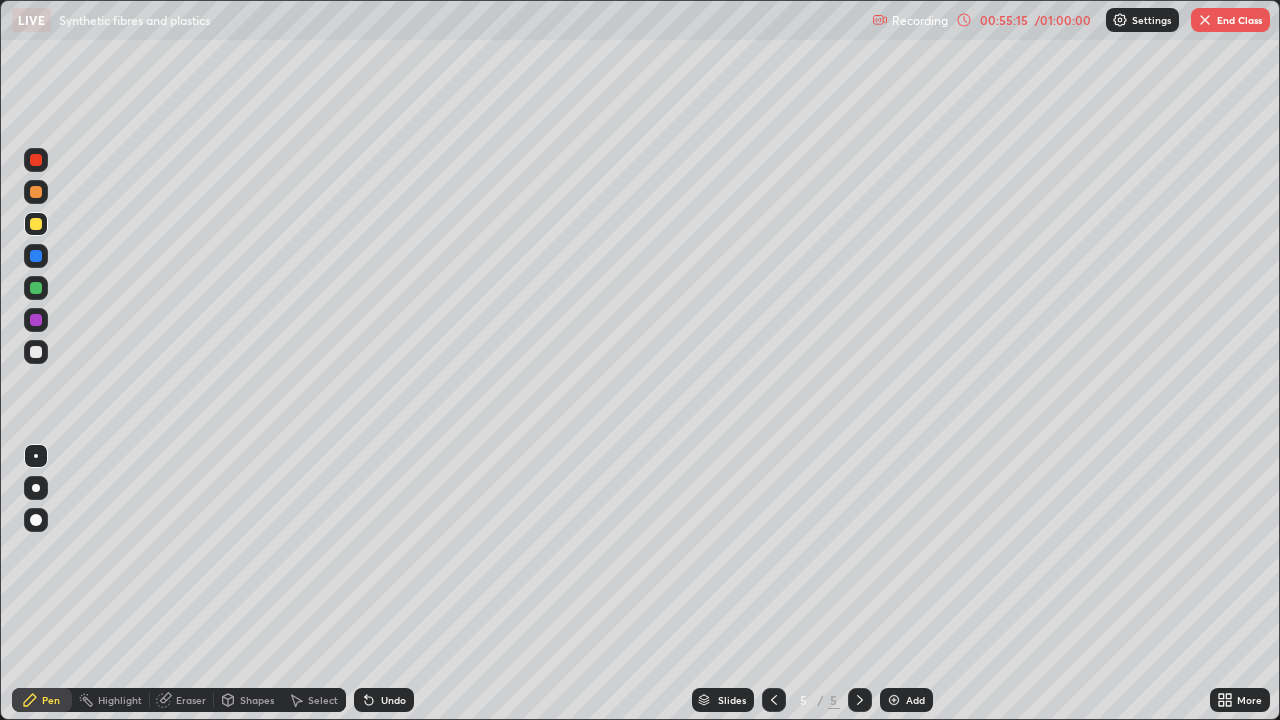 click on "Eraser" at bounding box center [182, 700] 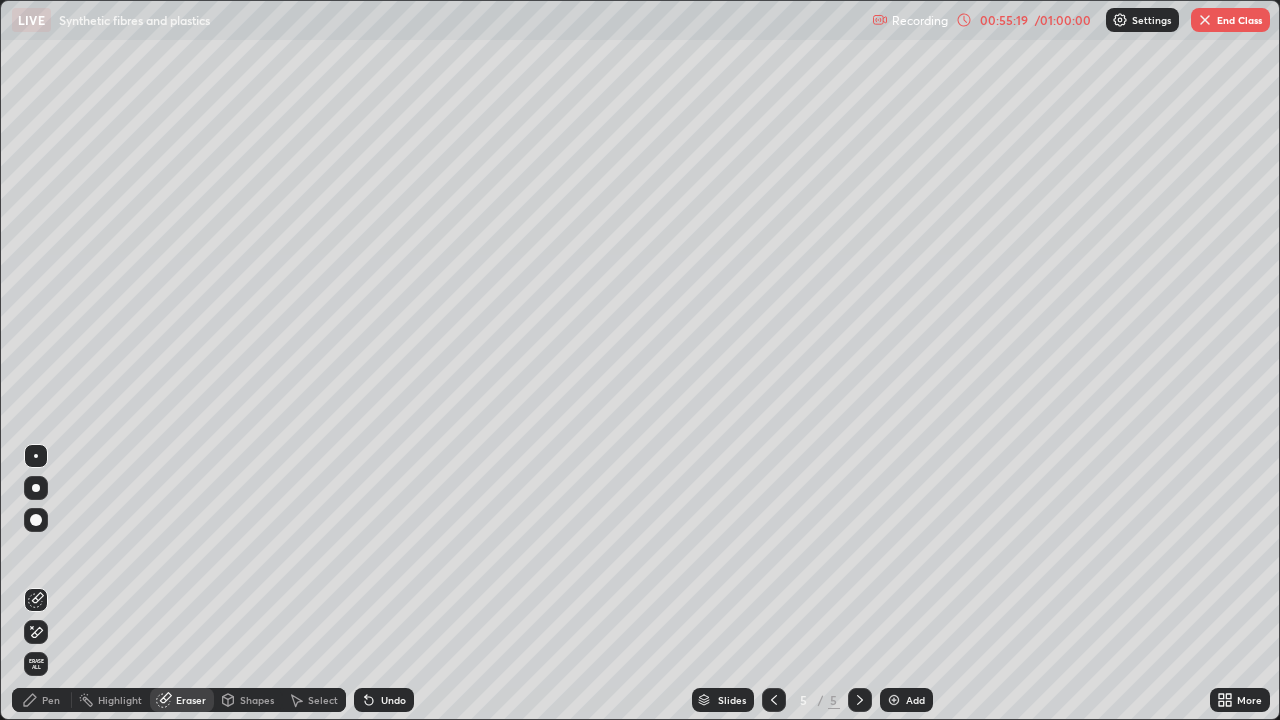 click on "Pen" at bounding box center [42, 700] 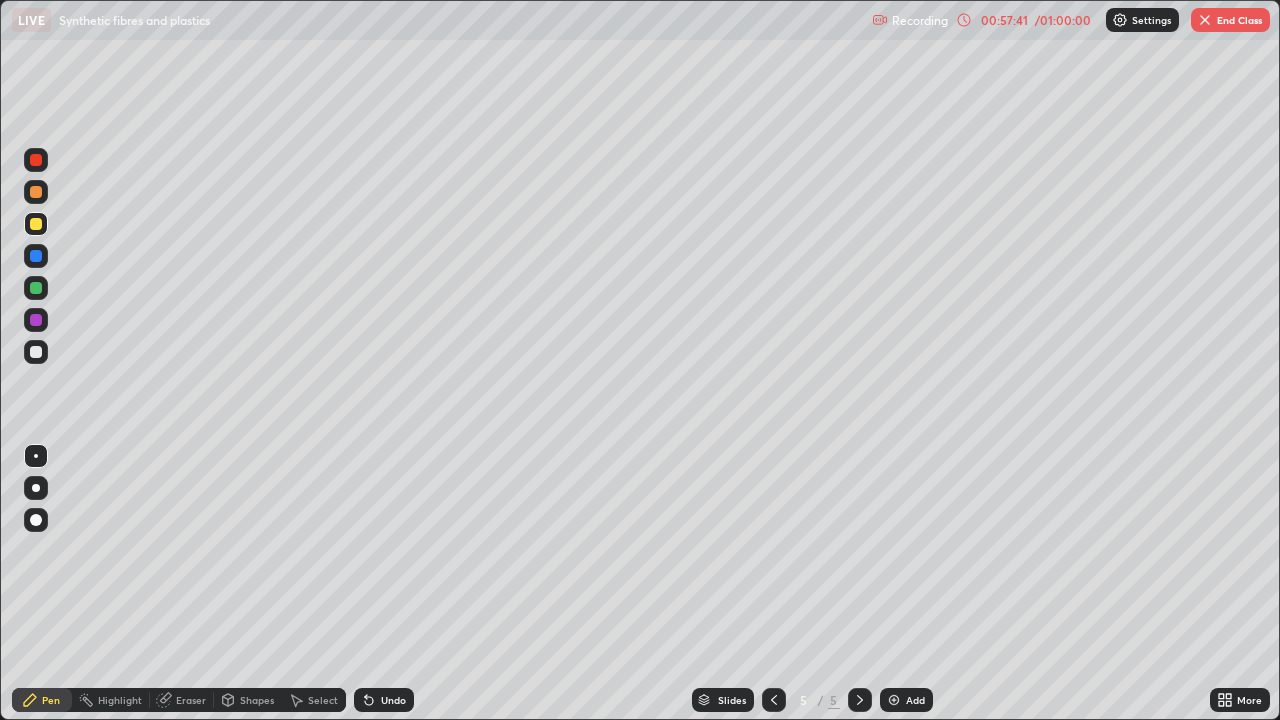 click at bounding box center (894, 700) 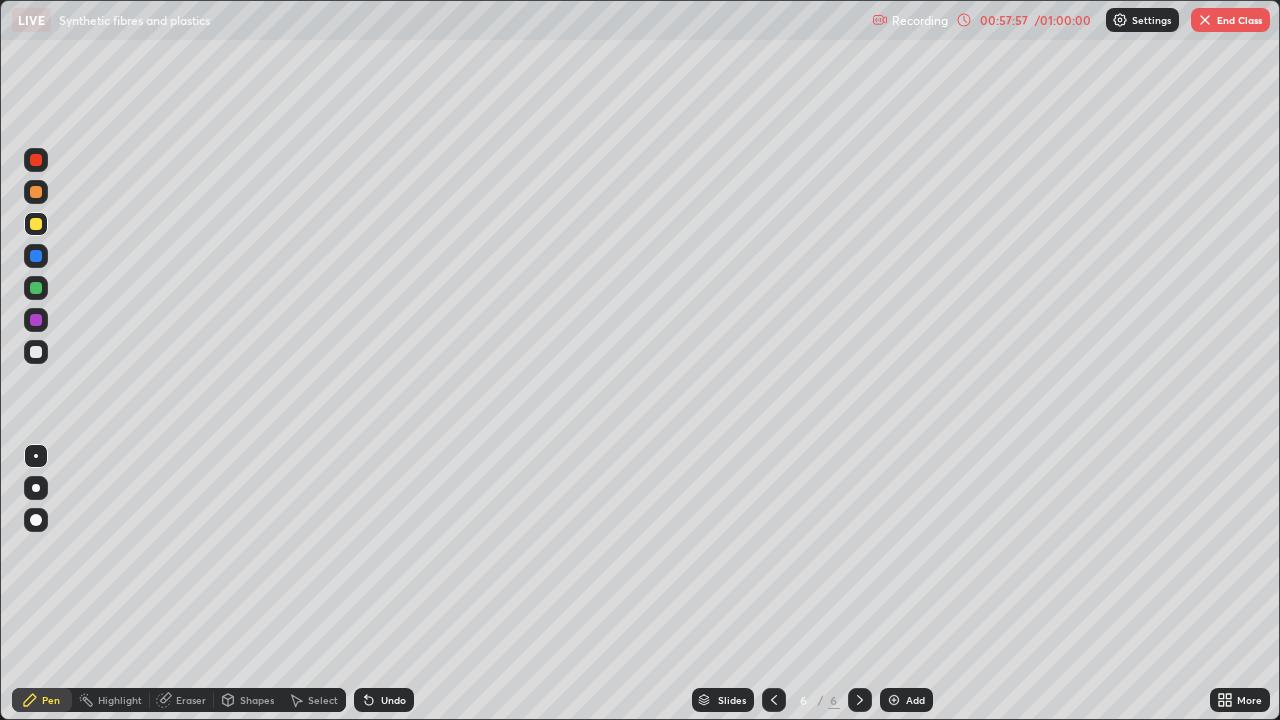 click 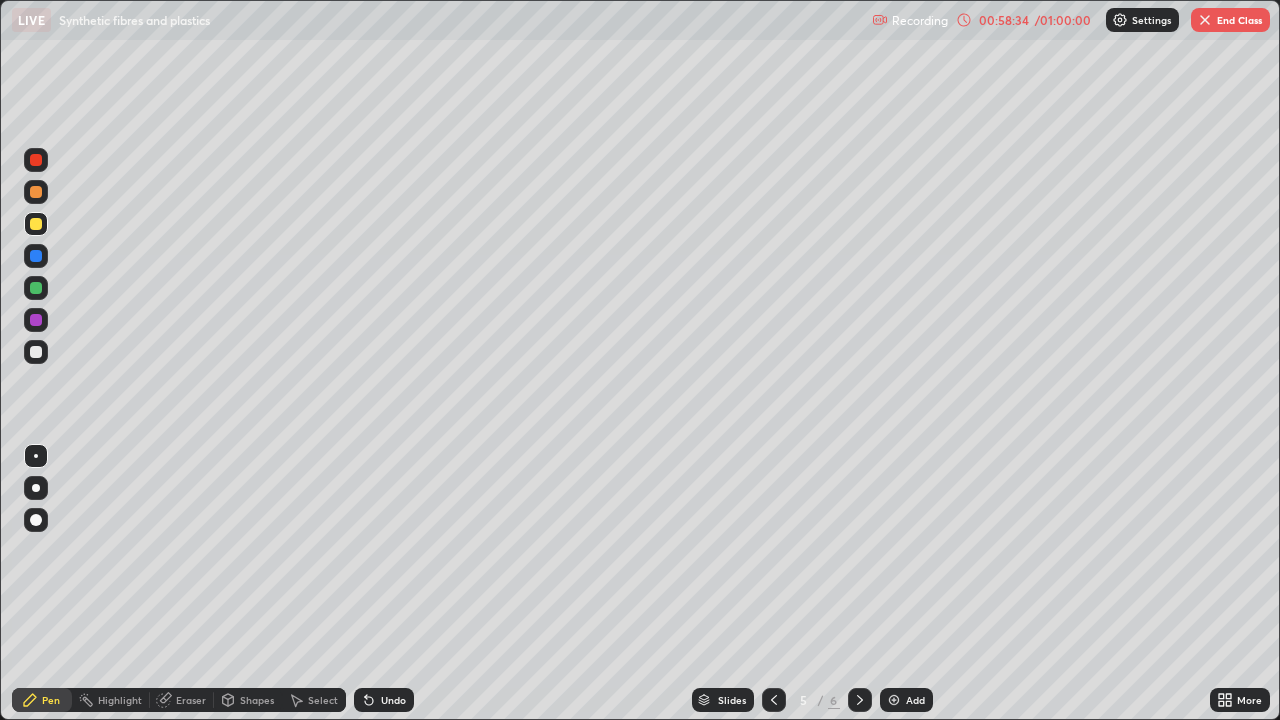 click on "End Class" at bounding box center (1230, 20) 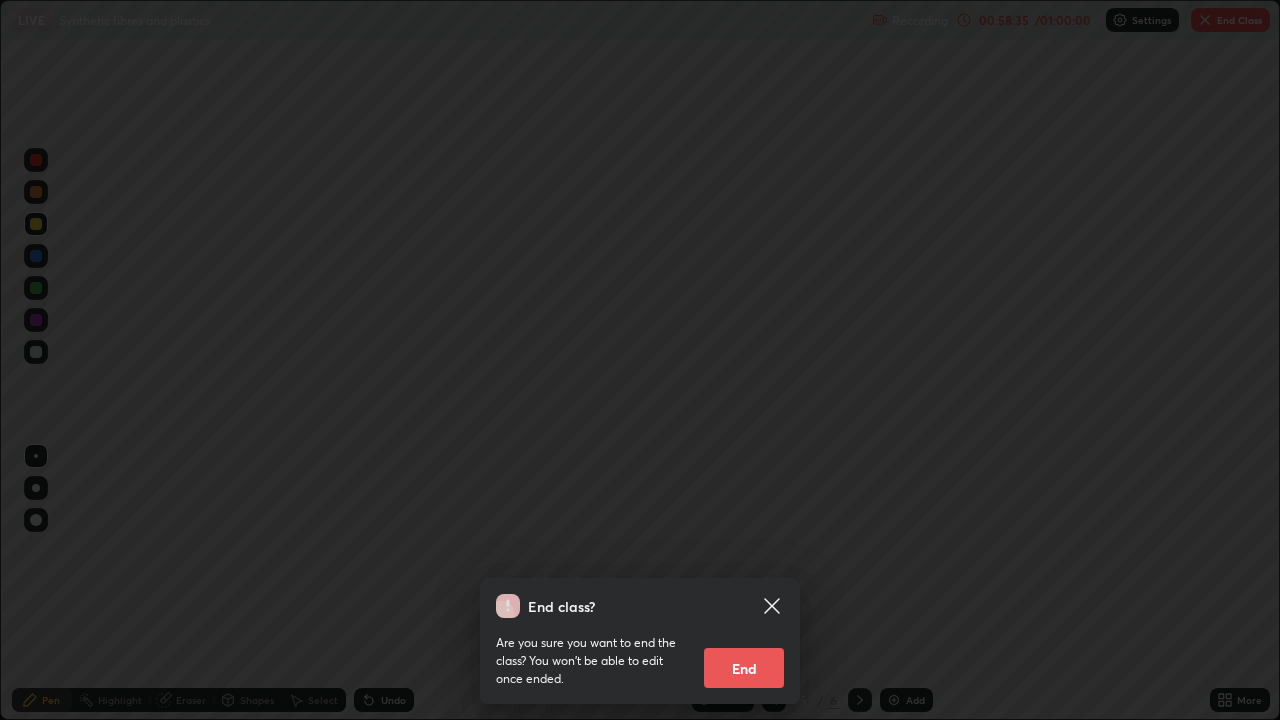 click on "End" at bounding box center (744, 668) 